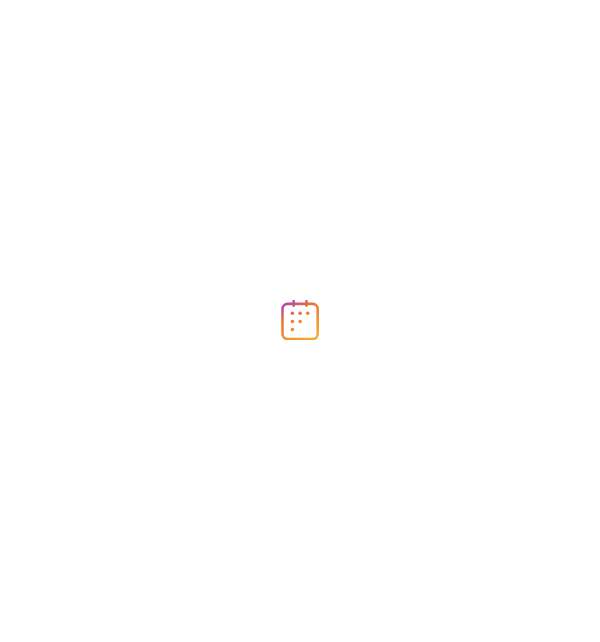 scroll, scrollTop: 0, scrollLeft: 0, axis: both 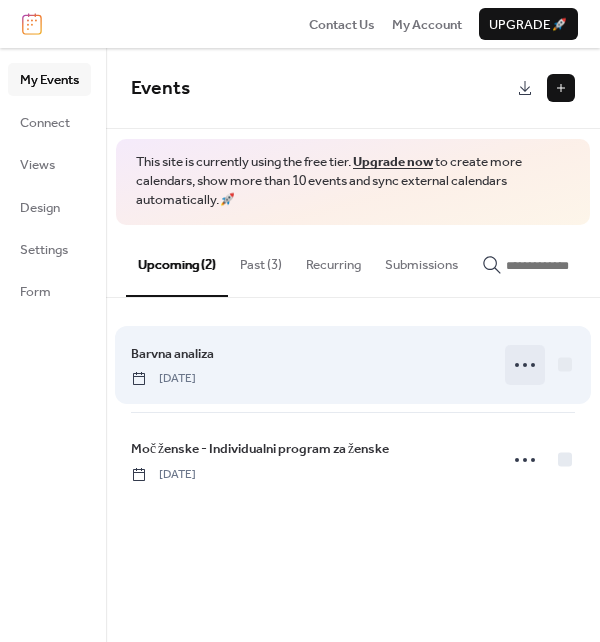 click 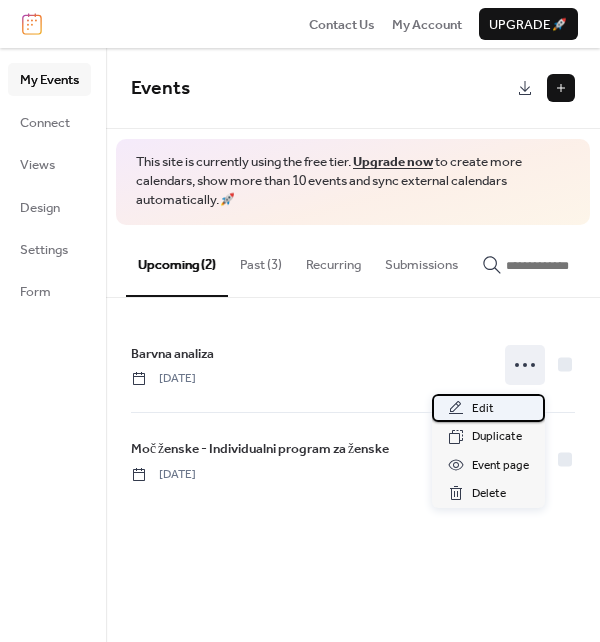 click on "Edit" at bounding box center (483, 409) 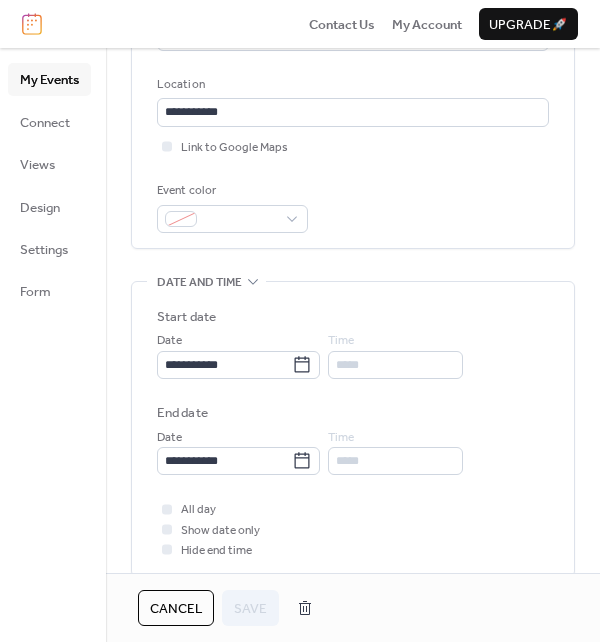 scroll, scrollTop: 500, scrollLeft: 0, axis: vertical 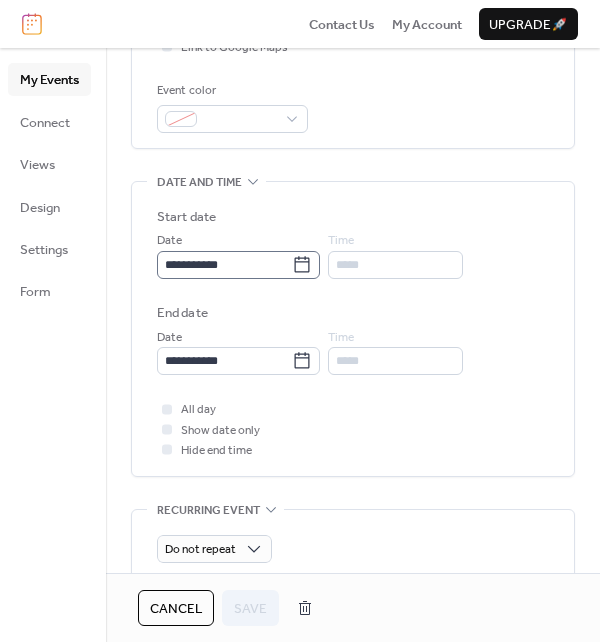 click 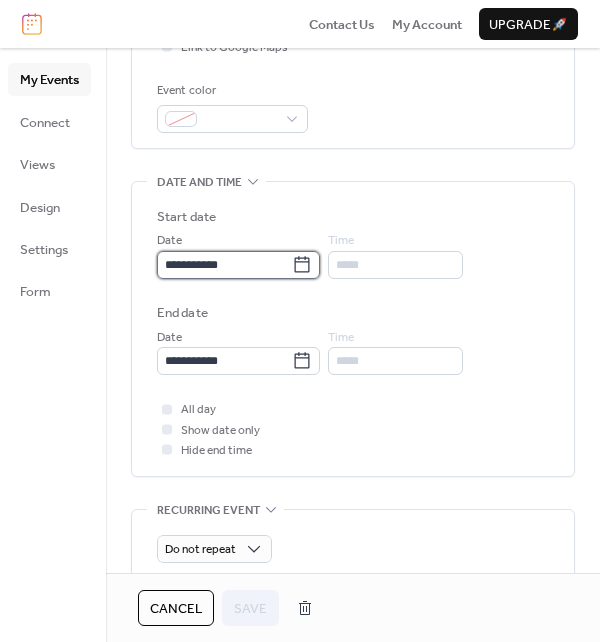 click on "**********" at bounding box center (224, 265) 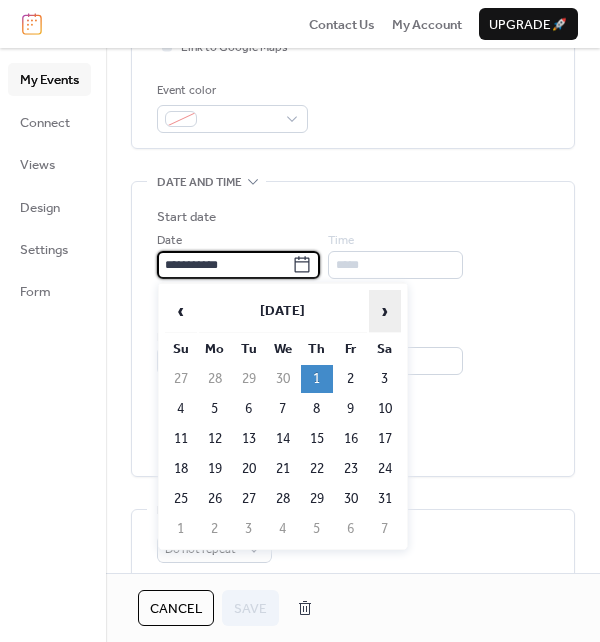 click on "›" at bounding box center [385, 311] 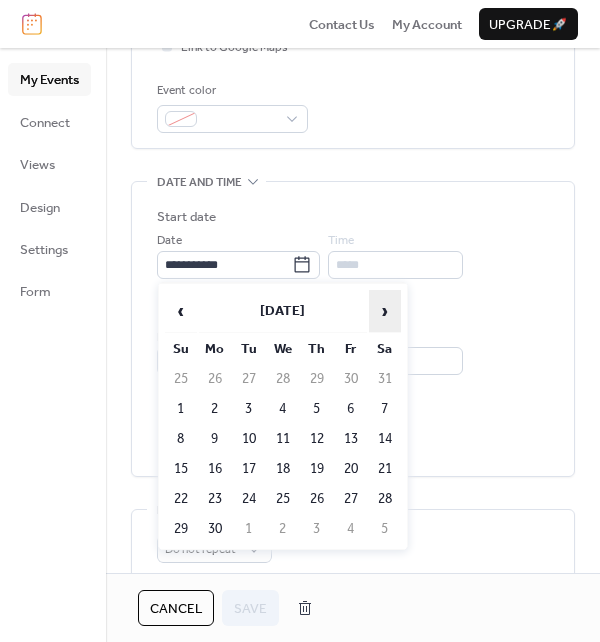 click on "›" at bounding box center (385, 311) 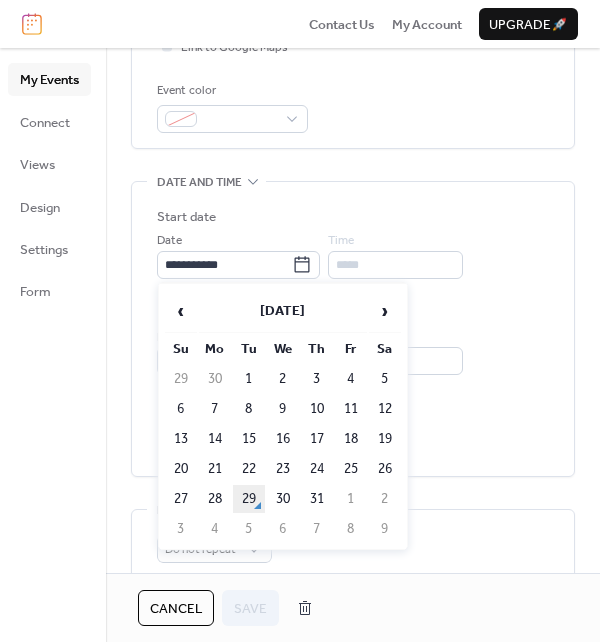 click on "29" at bounding box center [249, 499] 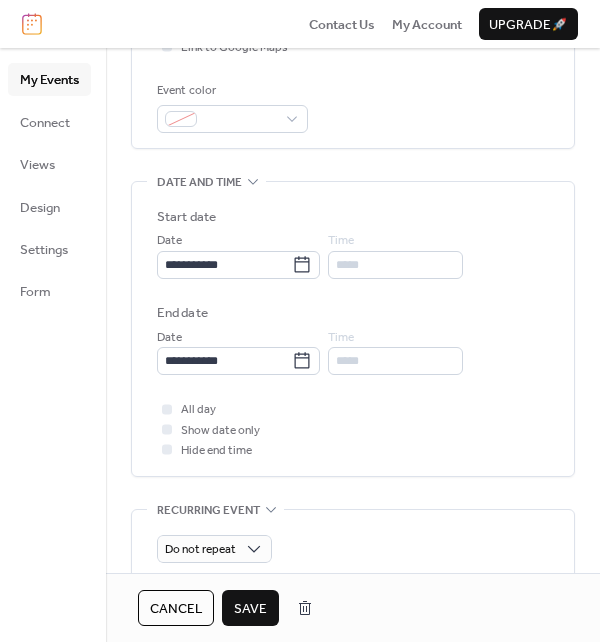 click on "Save" at bounding box center [250, 609] 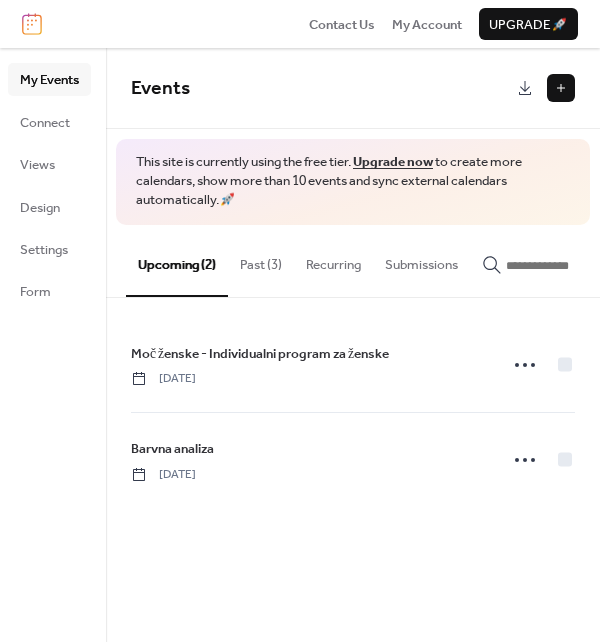click on "My Events" at bounding box center [49, 80] 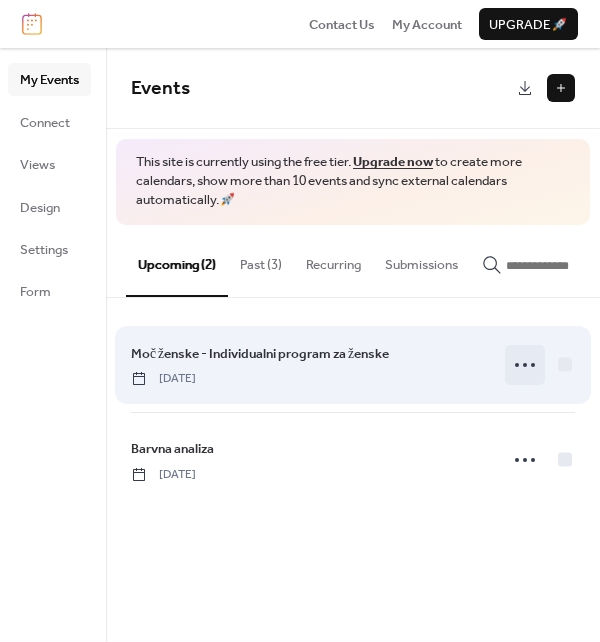 click 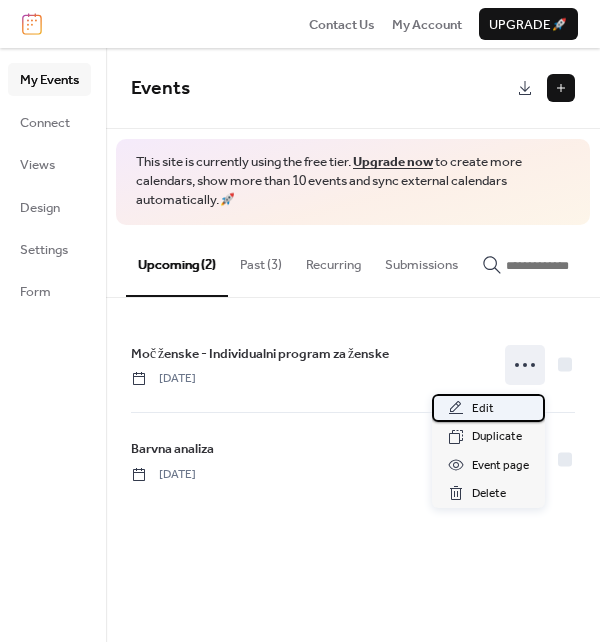 click on "Edit" at bounding box center (483, 409) 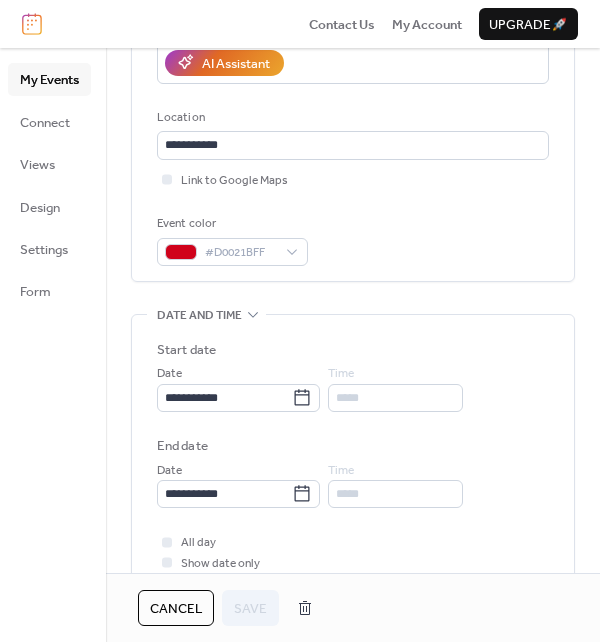 scroll, scrollTop: 400, scrollLeft: 0, axis: vertical 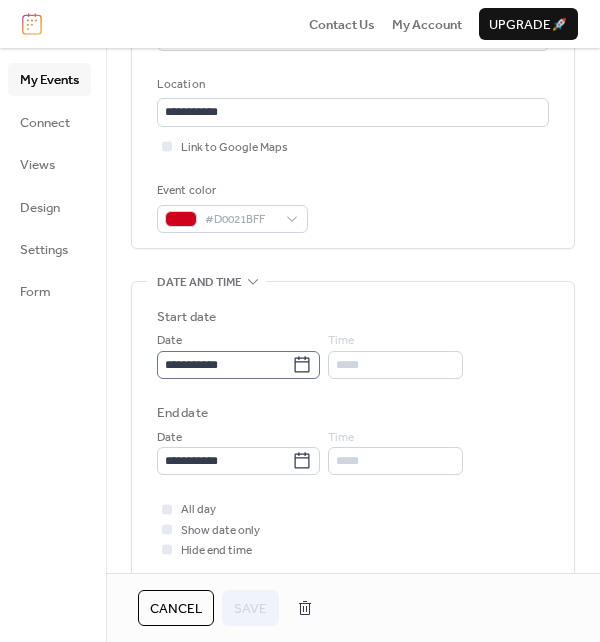 click 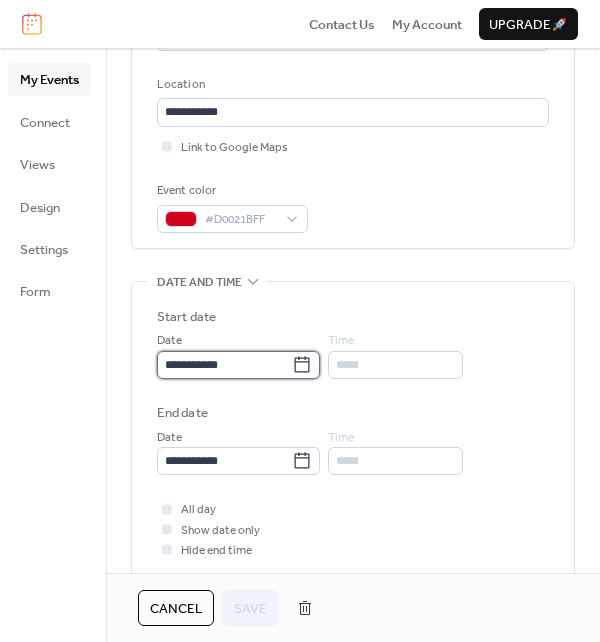 click on "**********" at bounding box center [224, 365] 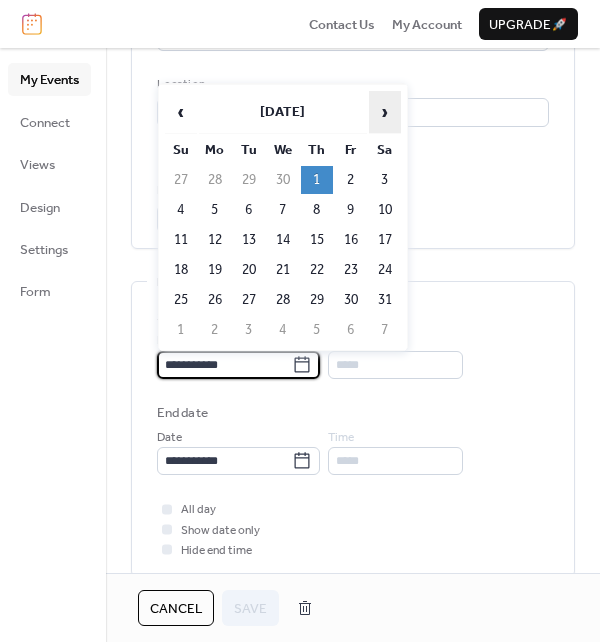 click on "›" at bounding box center [385, 112] 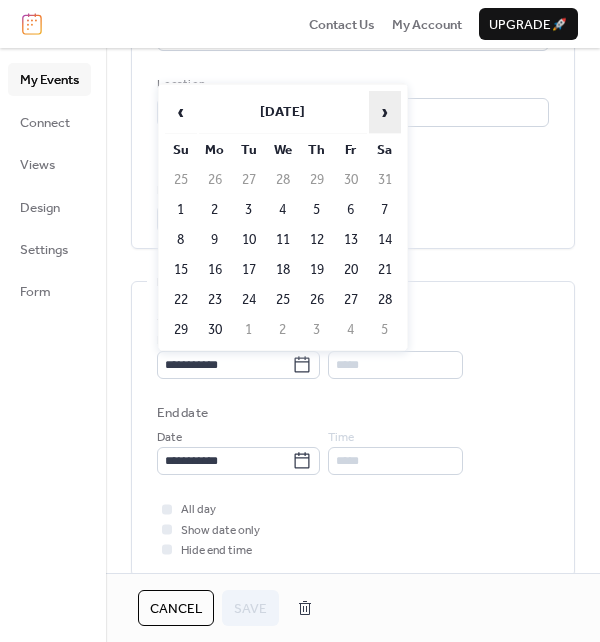 click on "›" at bounding box center (385, 112) 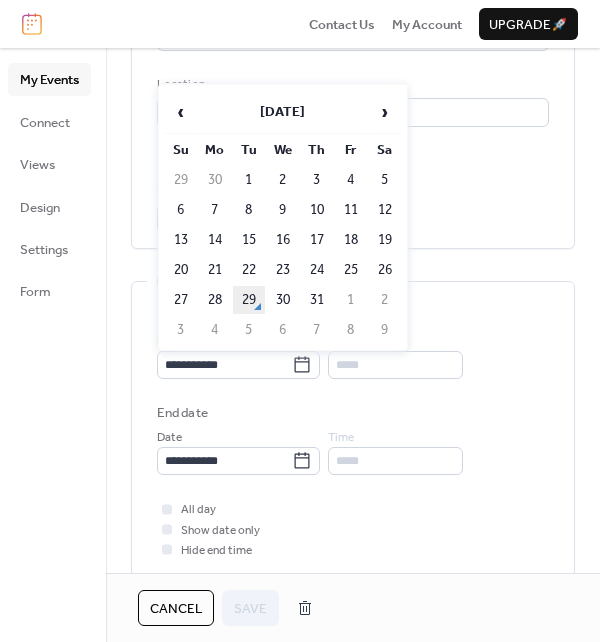 click on "29" at bounding box center [249, 300] 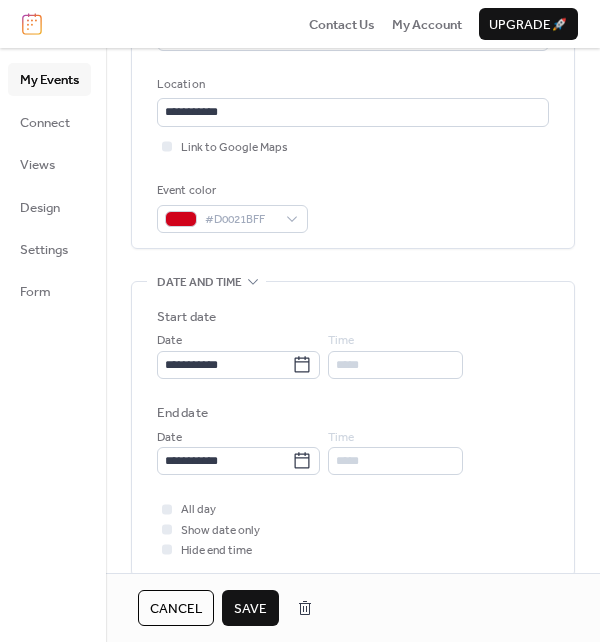 click on "Save" at bounding box center (250, 609) 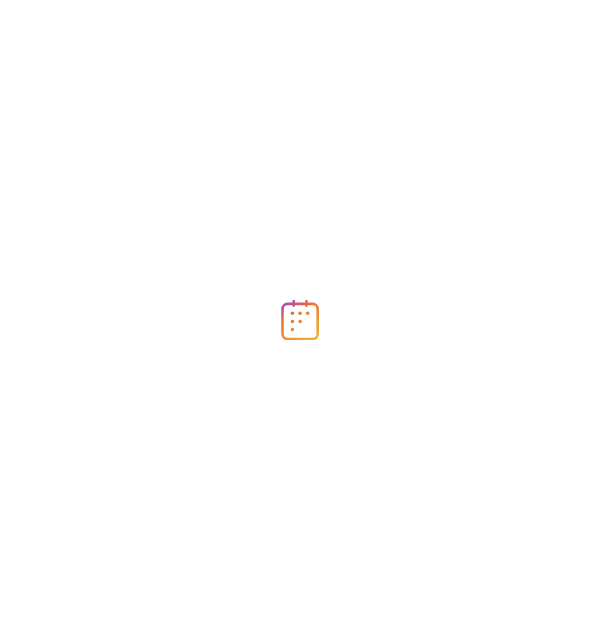 scroll, scrollTop: 0, scrollLeft: 0, axis: both 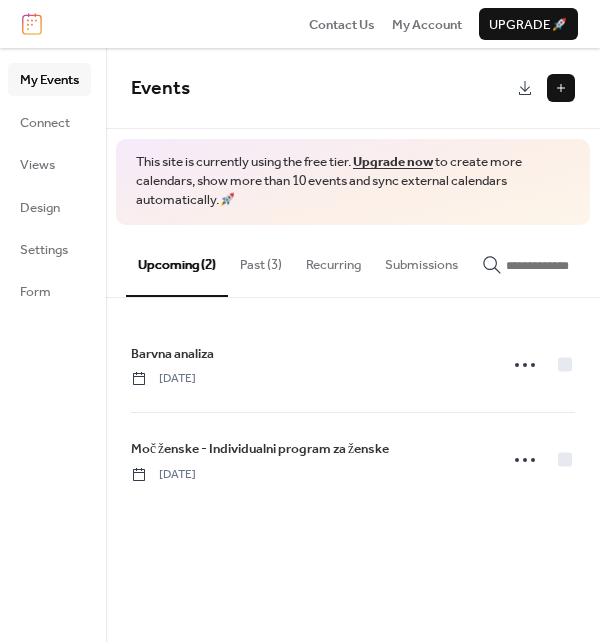 click at bounding box center (561, 88) 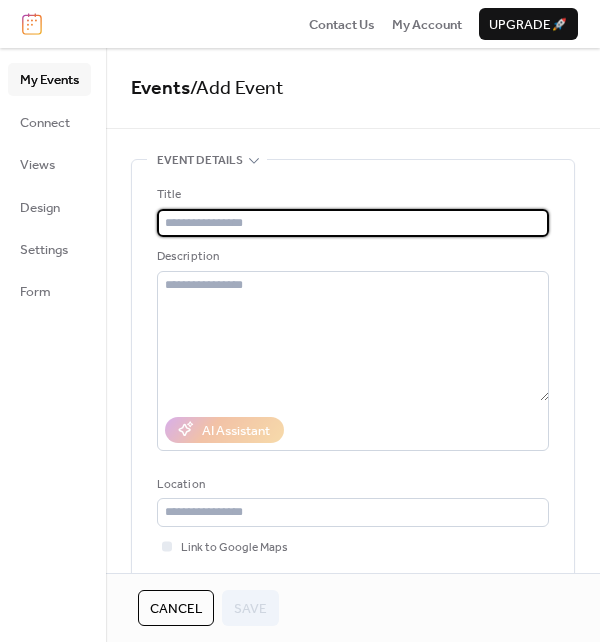 click at bounding box center (353, 223) 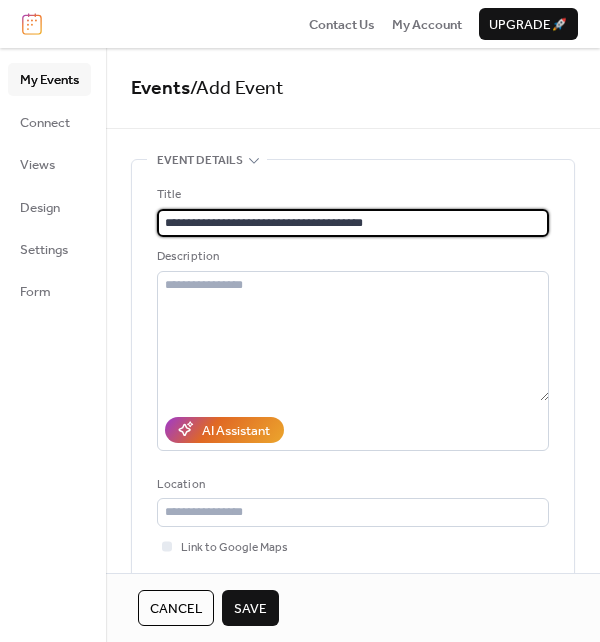 drag, startPoint x: 387, startPoint y: 213, endPoint x: 280, endPoint y: 223, distance: 107.46627 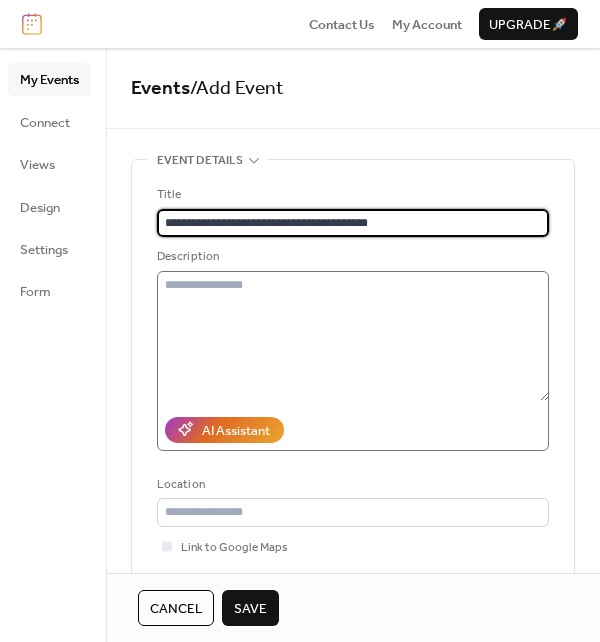 type on "**********" 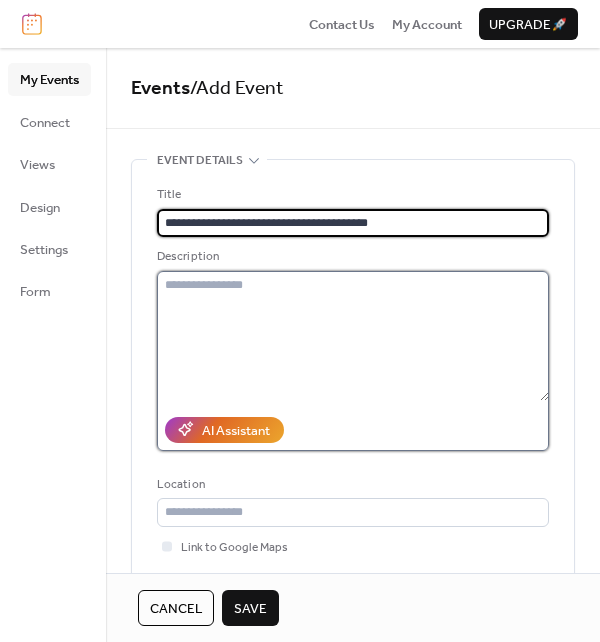 click at bounding box center (353, 336) 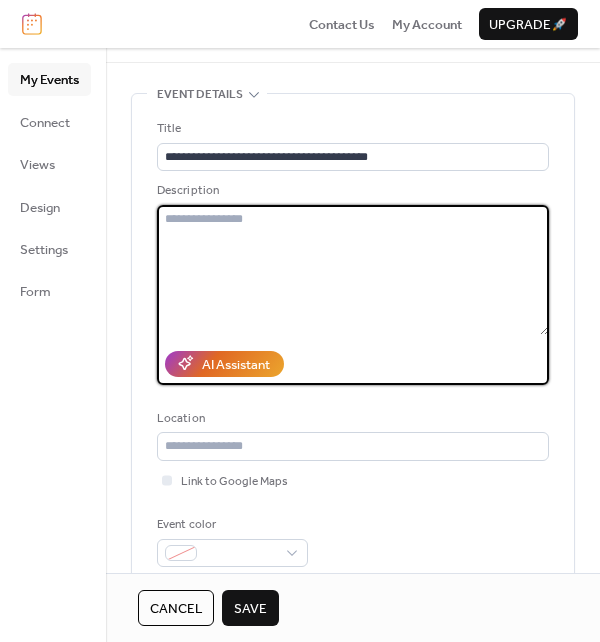 scroll, scrollTop: 100, scrollLeft: 0, axis: vertical 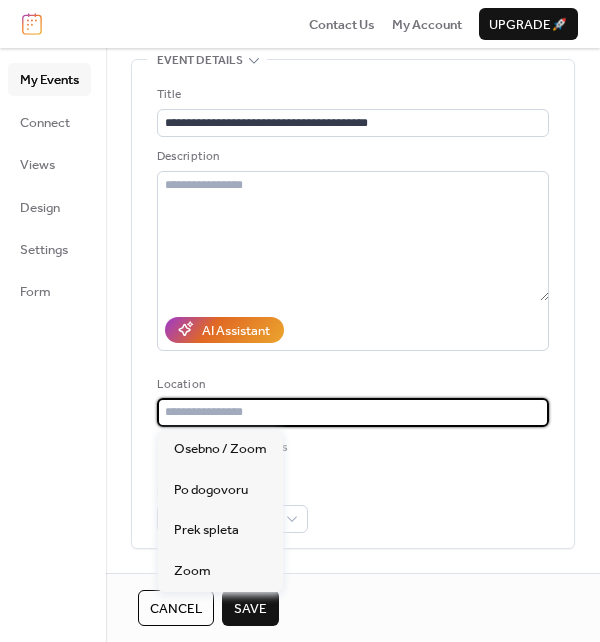 click at bounding box center [353, 412] 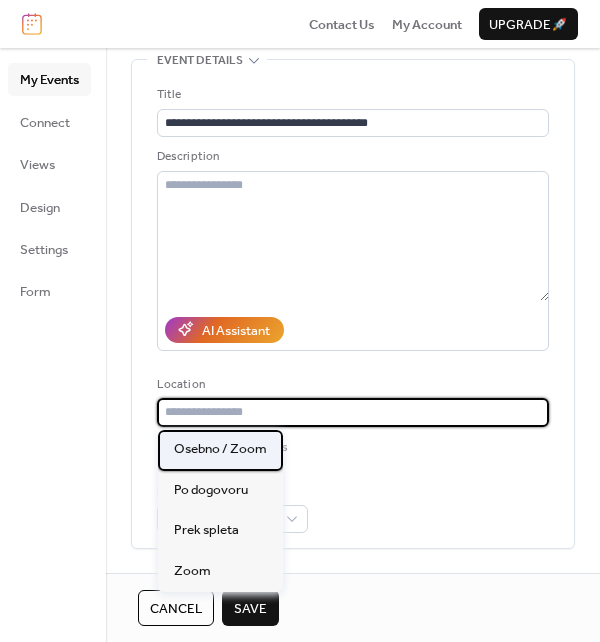 click on "Osebno / Zoom" at bounding box center (220, 449) 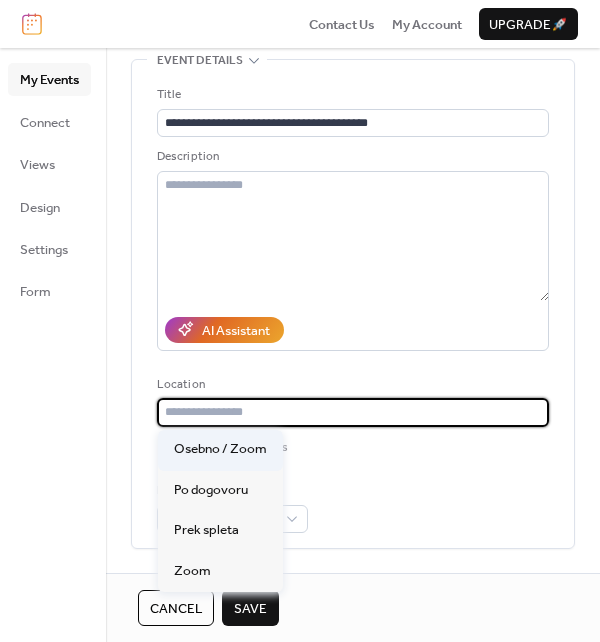type on "**********" 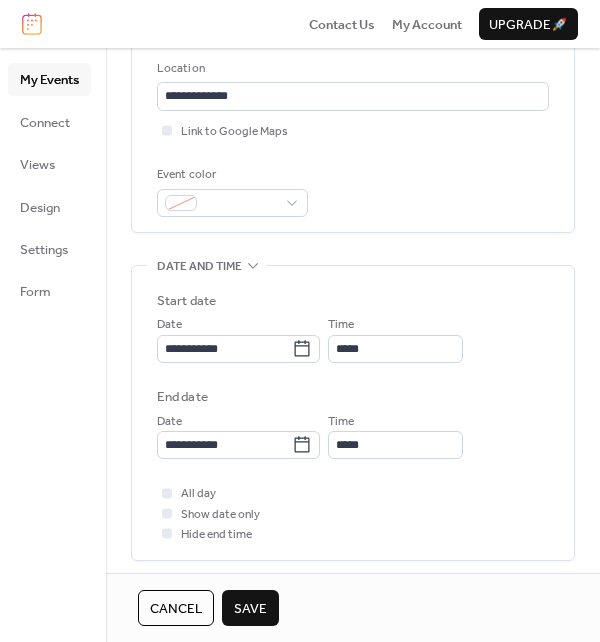 scroll, scrollTop: 500, scrollLeft: 0, axis: vertical 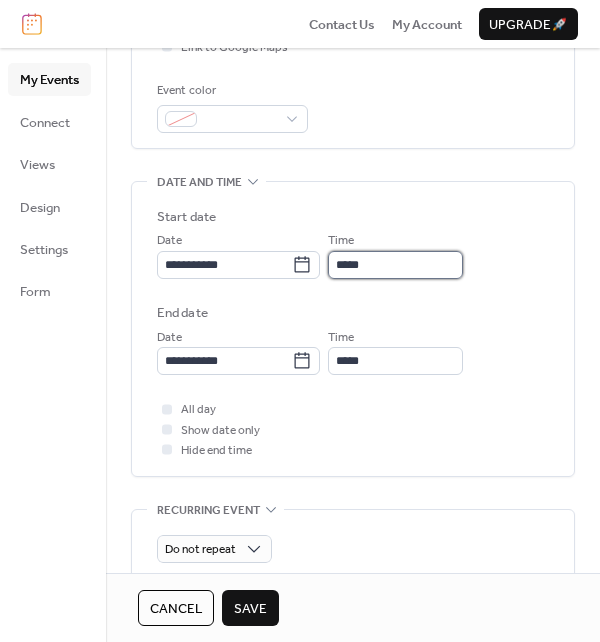 click on "*****" at bounding box center [395, 265] 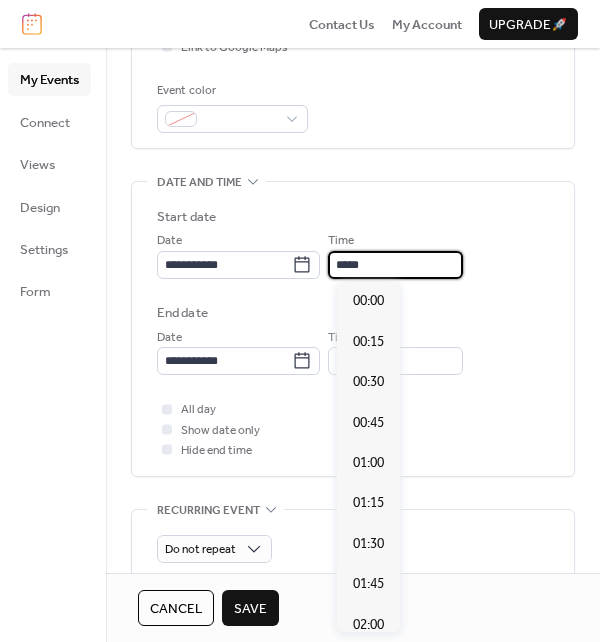 scroll, scrollTop: 1939, scrollLeft: 0, axis: vertical 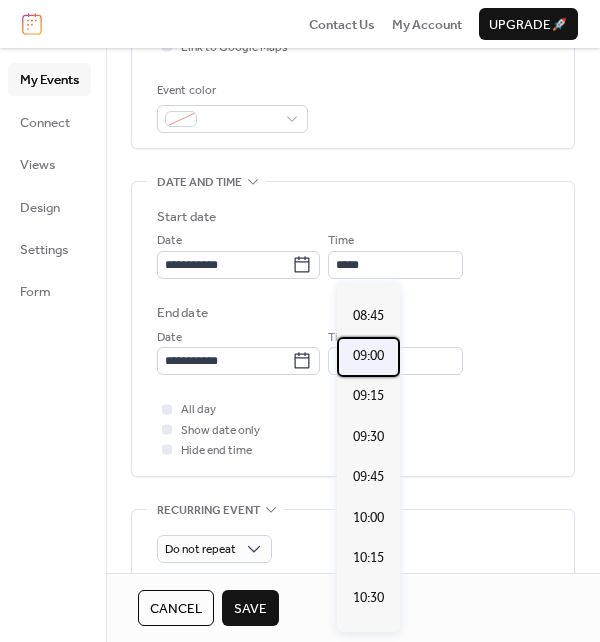 click on "09:00" at bounding box center (368, 356) 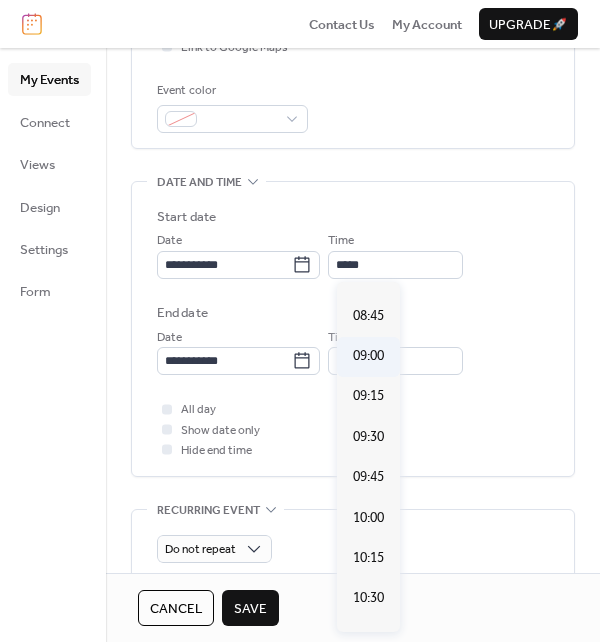type on "*****" 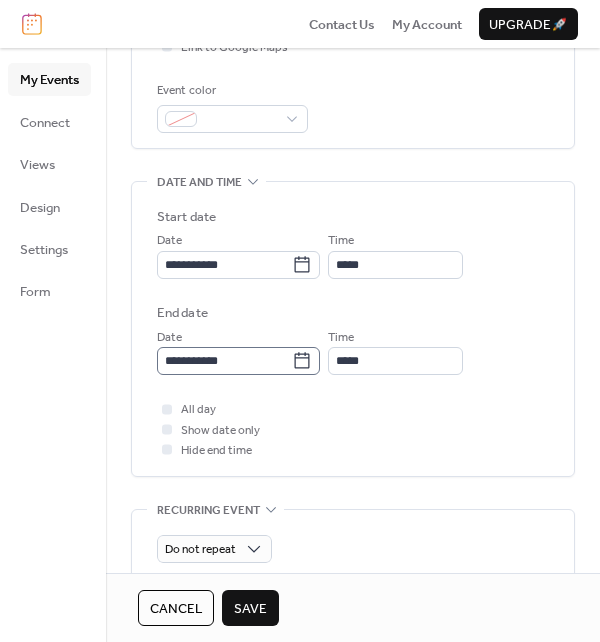 click 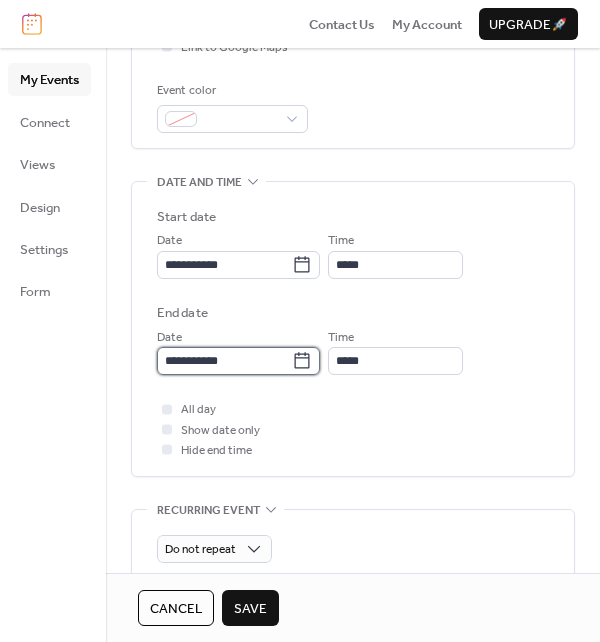 click on "**********" at bounding box center [224, 361] 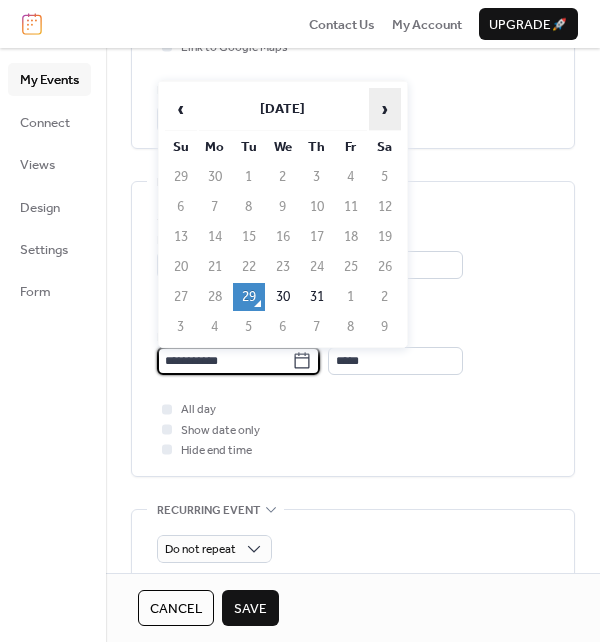 click on "›" at bounding box center (385, 109) 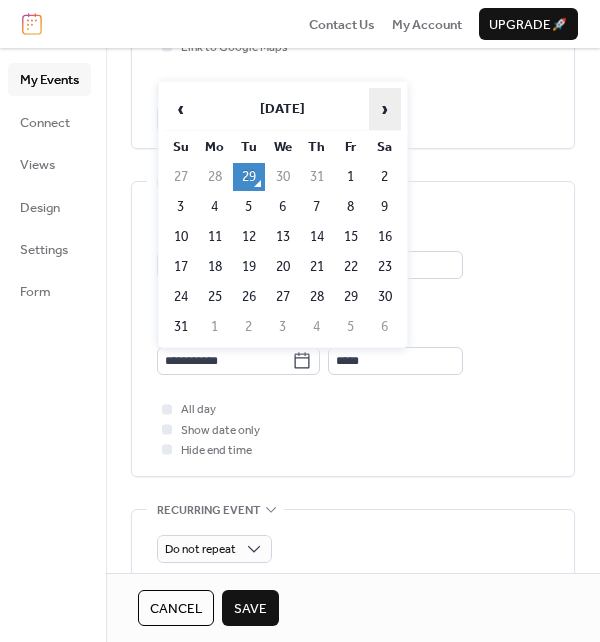 click on "›" at bounding box center (385, 109) 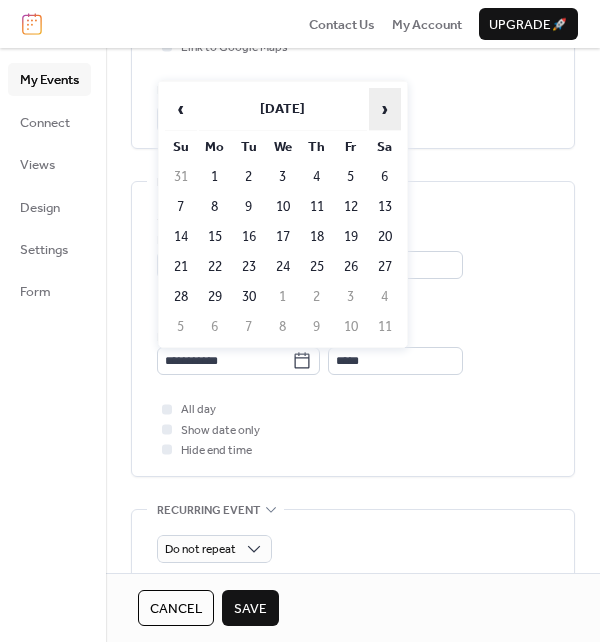click on "›" at bounding box center [385, 109] 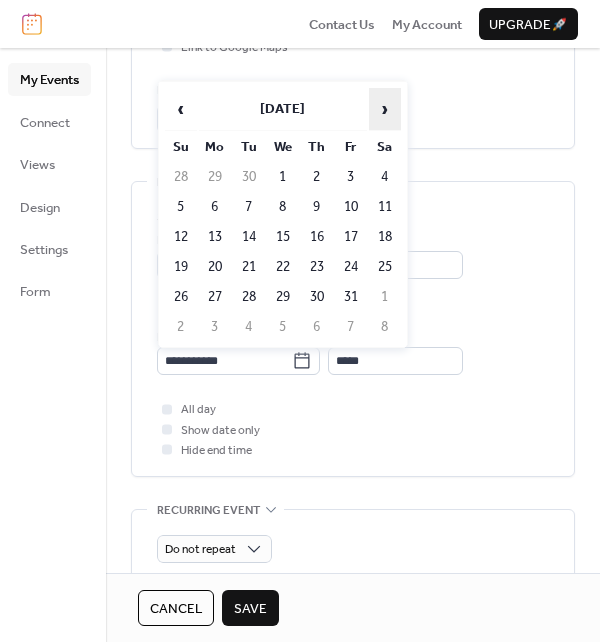 click on "›" at bounding box center (385, 109) 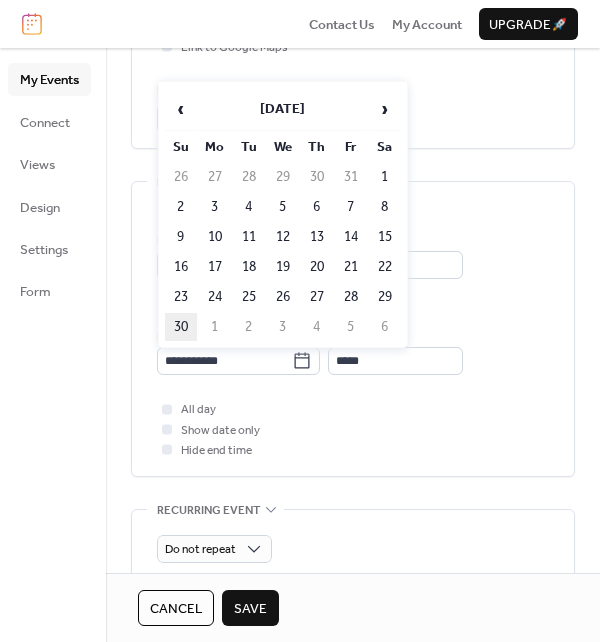 click on "30" at bounding box center [181, 327] 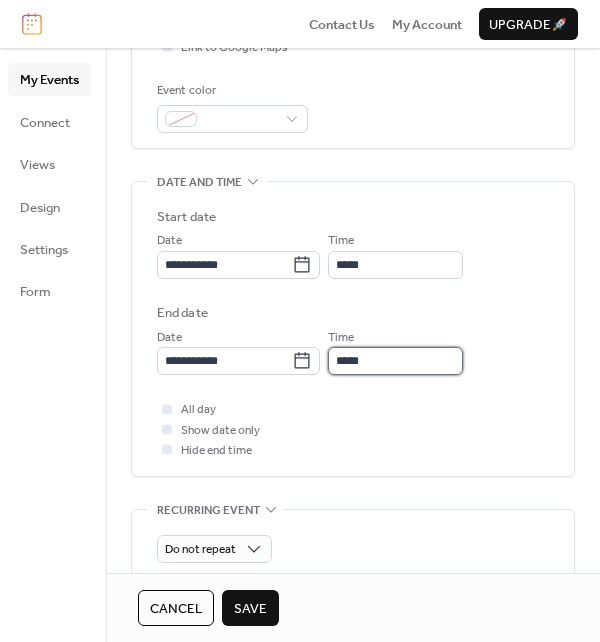 click on "*****" at bounding box center [395, 361] 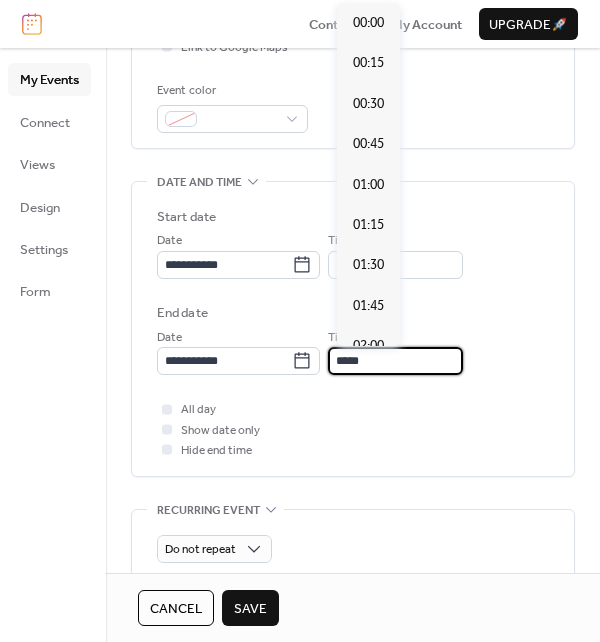 scroll, scrollTop: 1616, scrollLeft: 0, axis: vertical 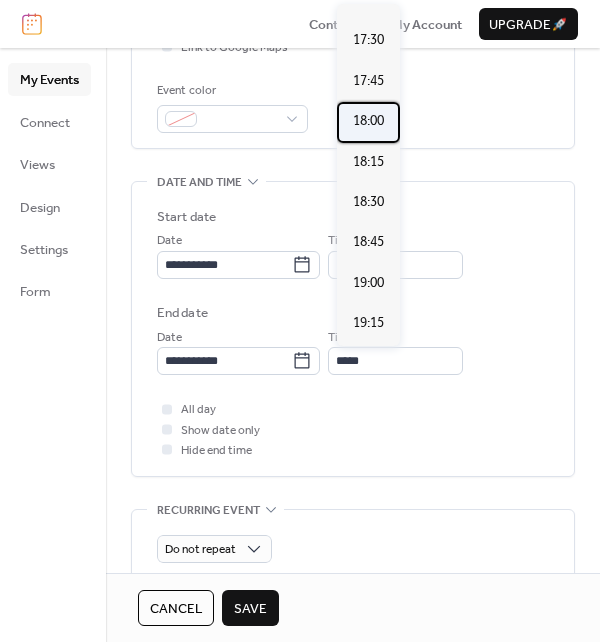 click on "18:00" at bounding box center (368, 121) 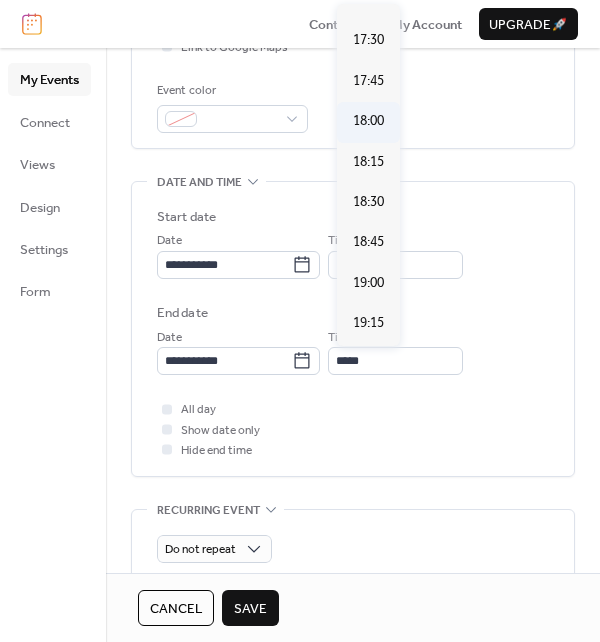 type on "*****" 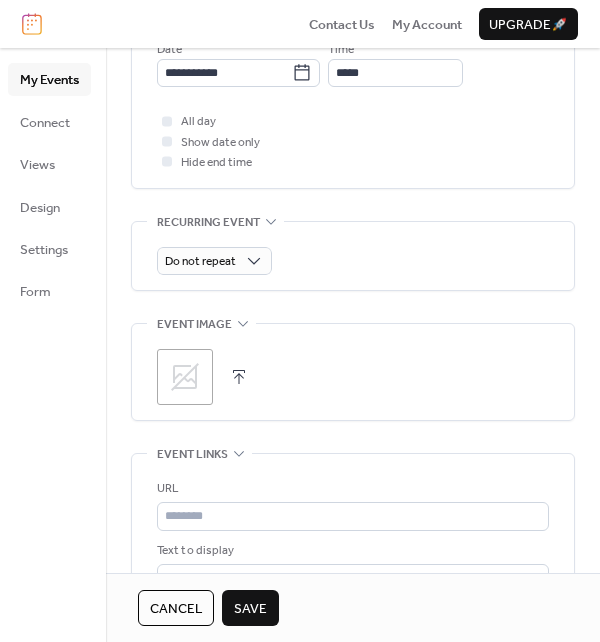 scroll, scrollTop: 800, scrollLeft: 0, axis: vertical 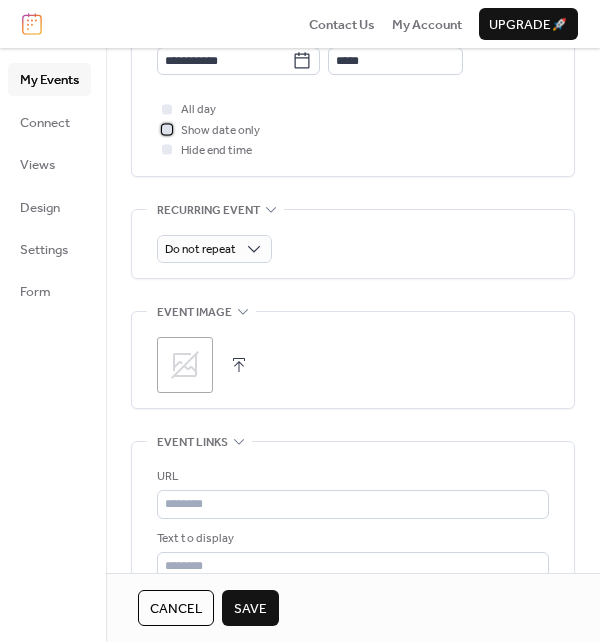 click at bounding box center (167, 129) 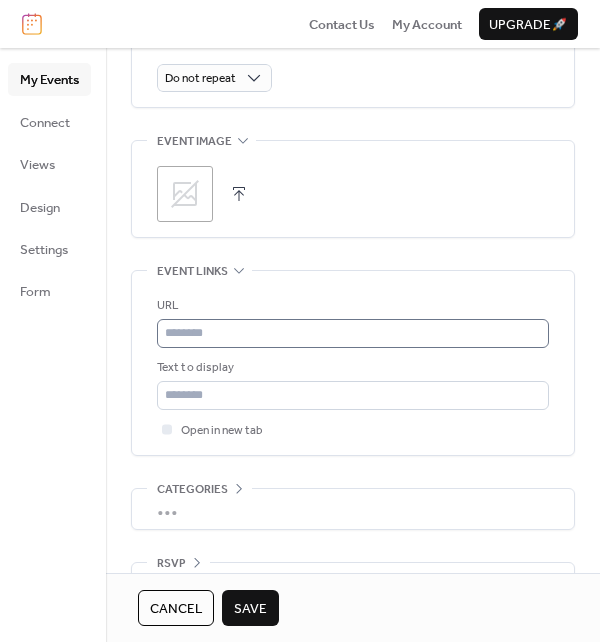 scroll, scrollTop: 1000, scrollLeft: 0, axis: vertical 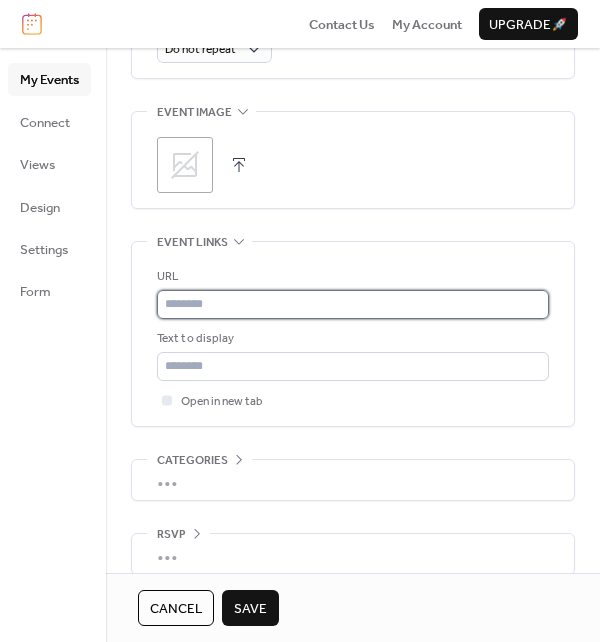 click at bounding box center (353, 304) 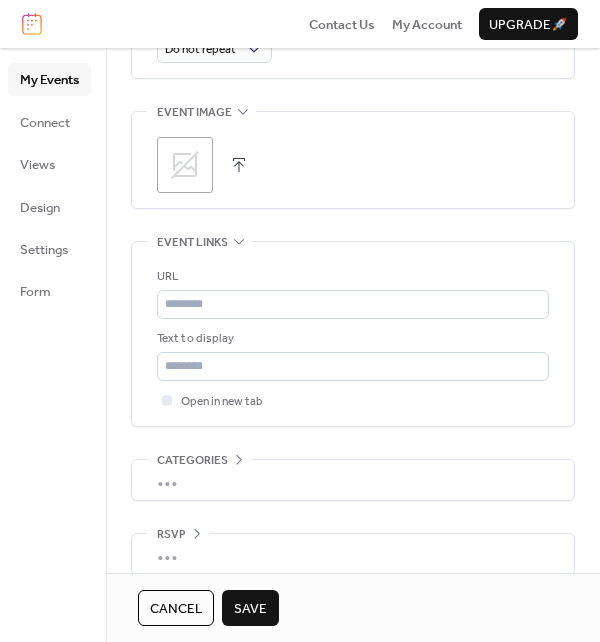 click on "Cancel" at bounding box center [176, 609] 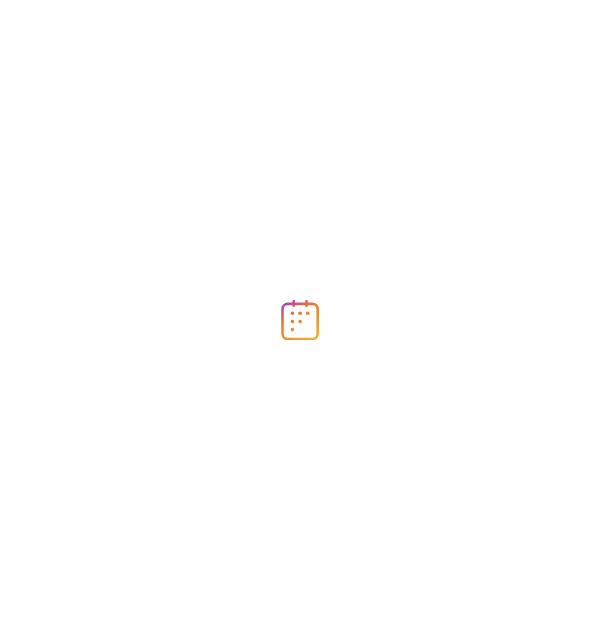 scroll, scrollTop: 0, scrollLeft: 0, axis: both 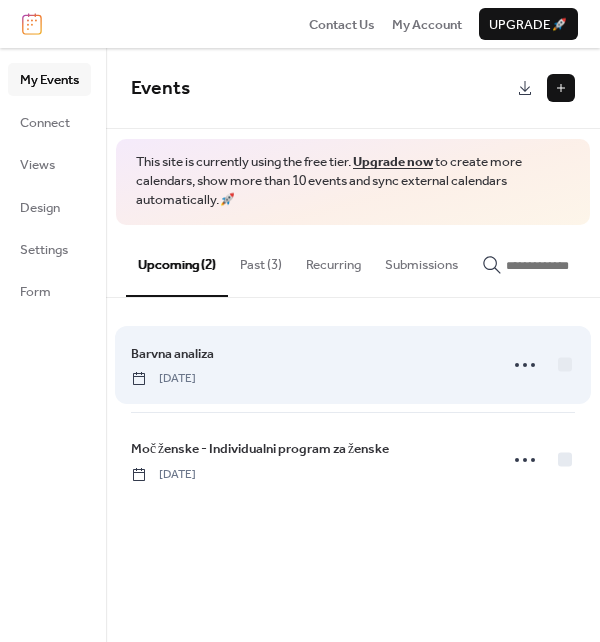 click on "Barvna analiza Tuesday, July 29, 2025" at bounding box center [308, 365] 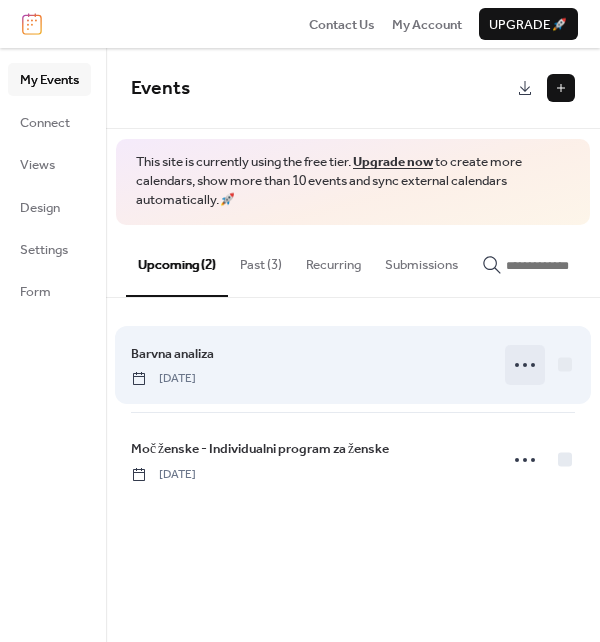 click 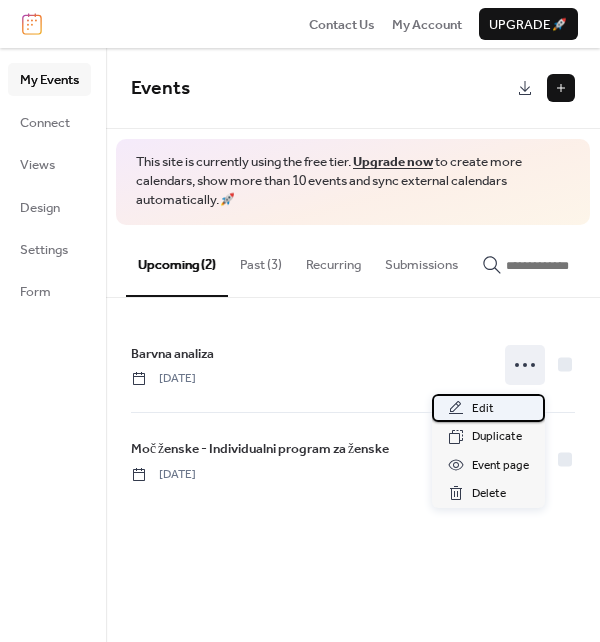 click on "Edit" at bounding box center (488, 408) 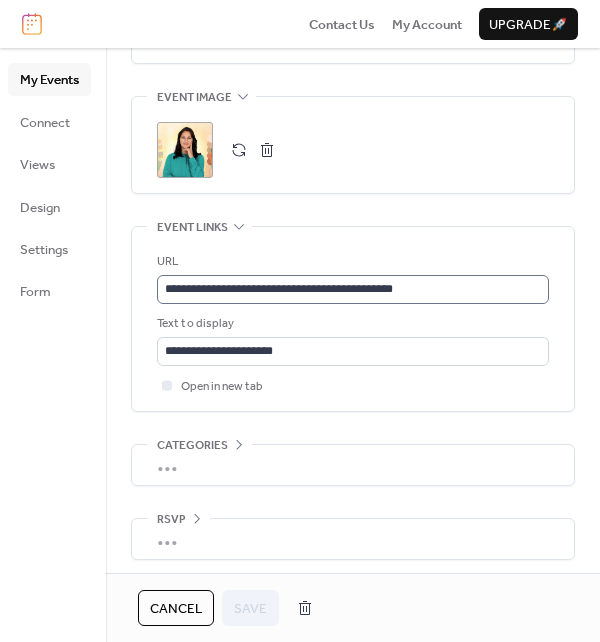 scroll, scrollTop: 1019, scrollLeft: 0, axis: vertical 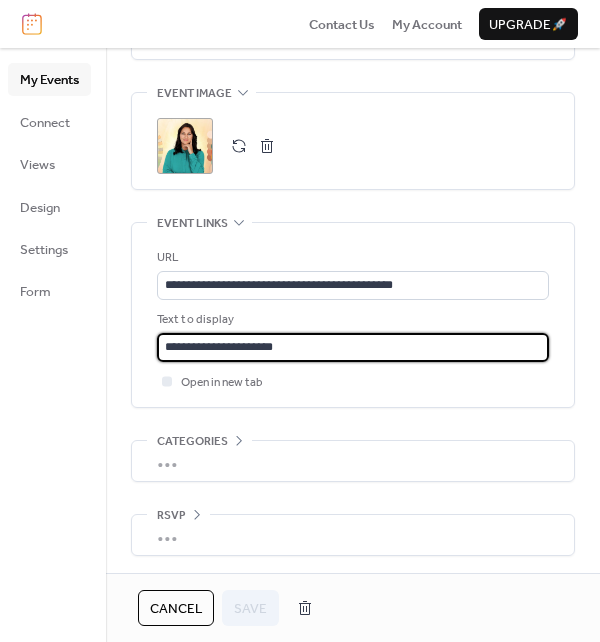 drag, startPoint x: 279, startPoint y: 342, endPoint x: 164, endPoint y: 355, distance: 115.73245 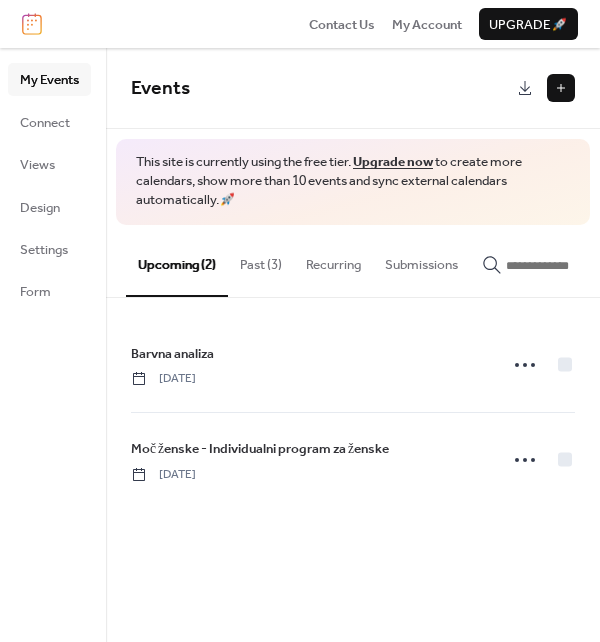 click at bounding box center [561, 88] 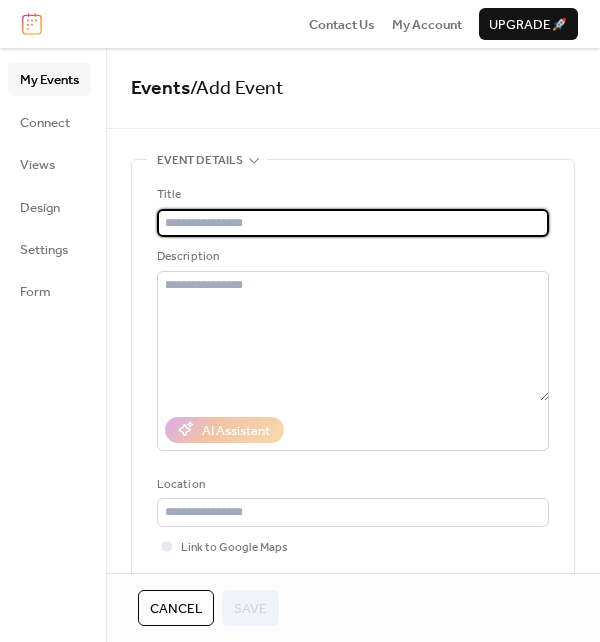 click at bounding box center (353, 223) 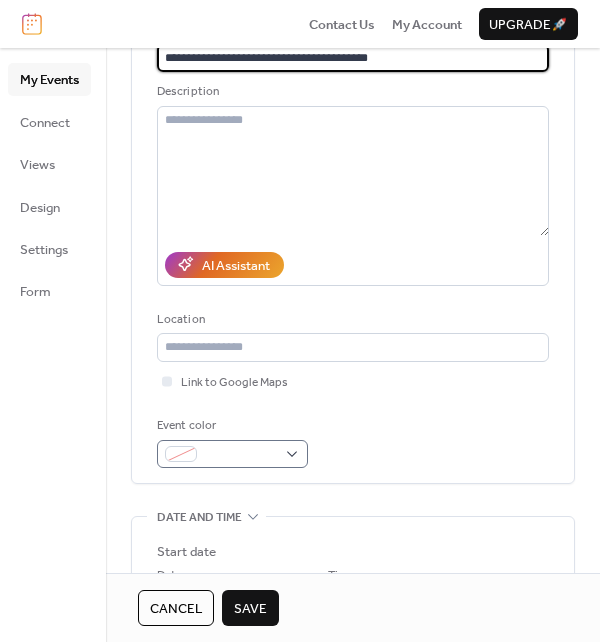 scroll, scrollTop: 200, scrollLeft: 0, axis: vertical 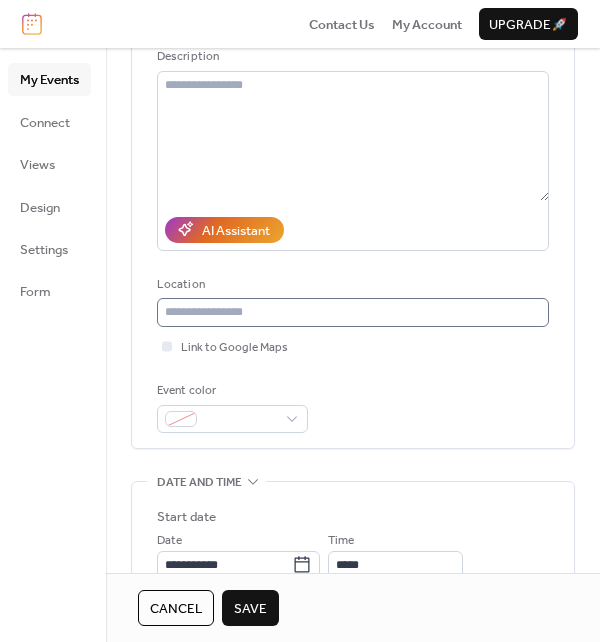 type on "**********" 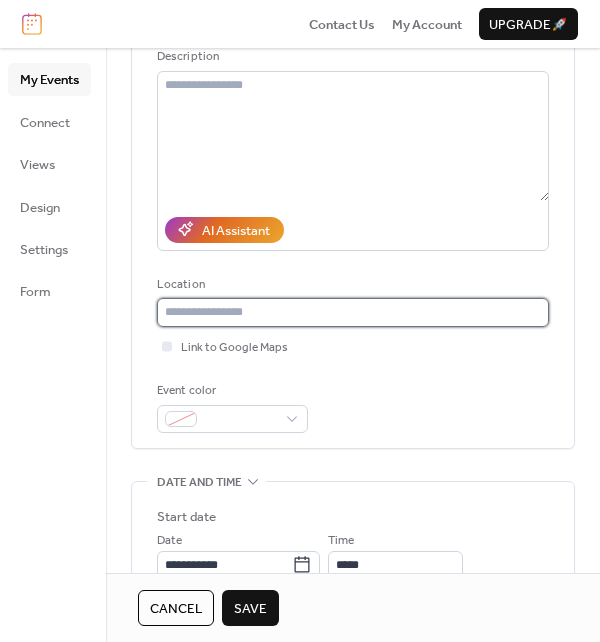 click at bounding box center (353, 312) 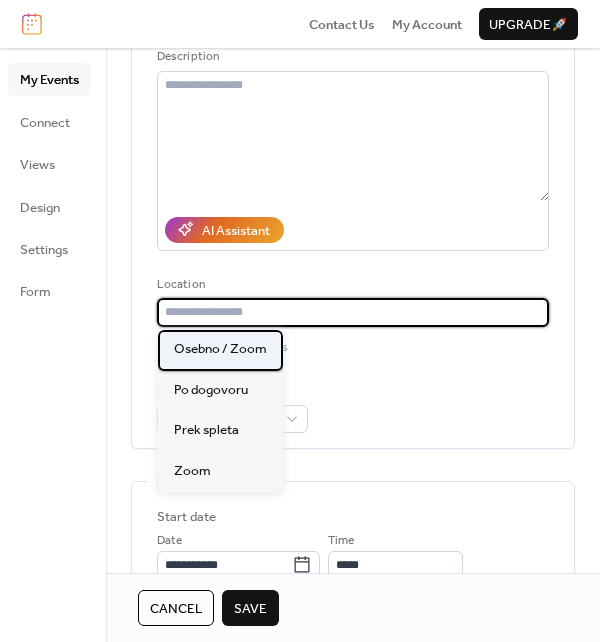 click on "Osebno / Zoom" at bounding box center (220, 349) 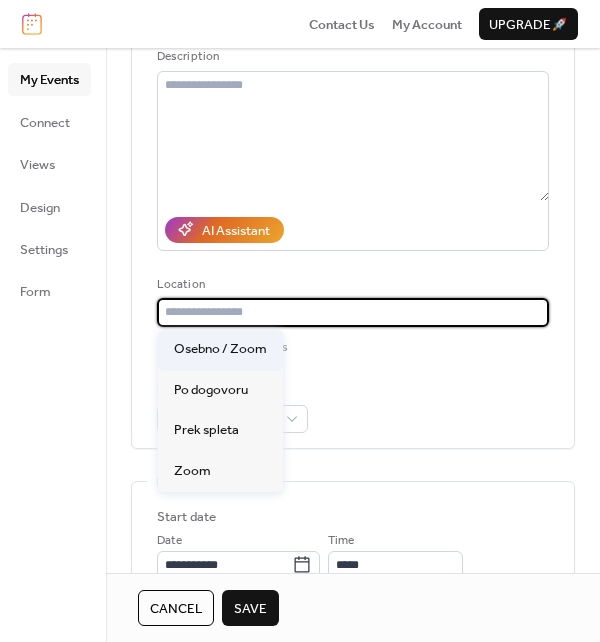 type on "**********" 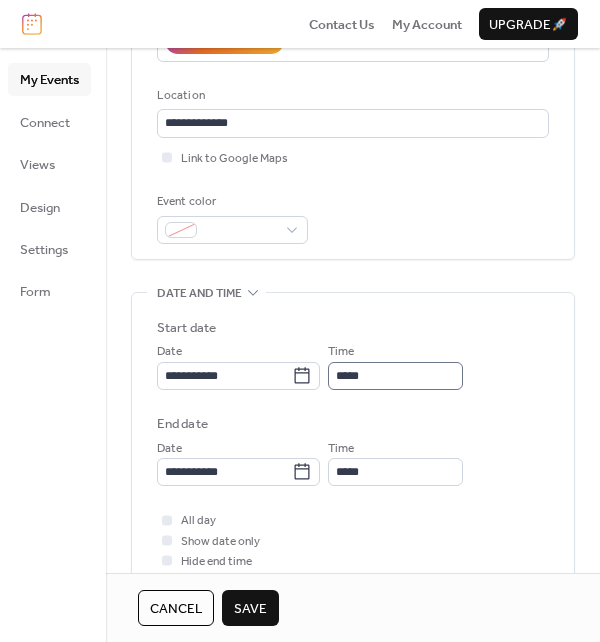 scroll, scrollTop: 400, scrollLeft: 0, axis: vertical 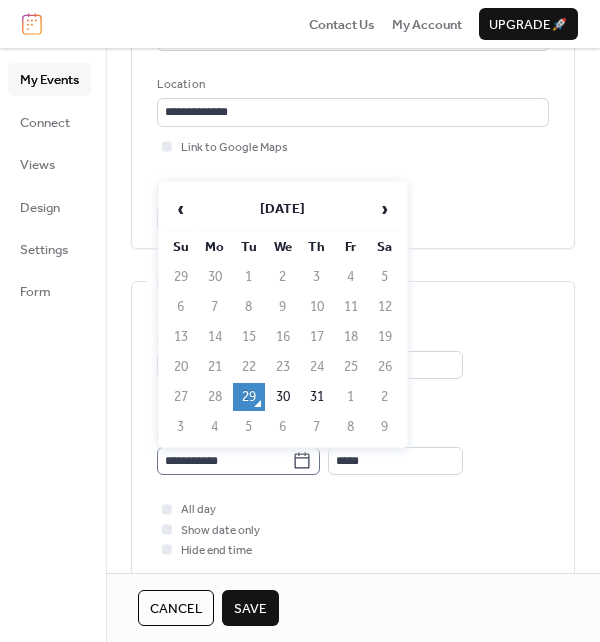 click 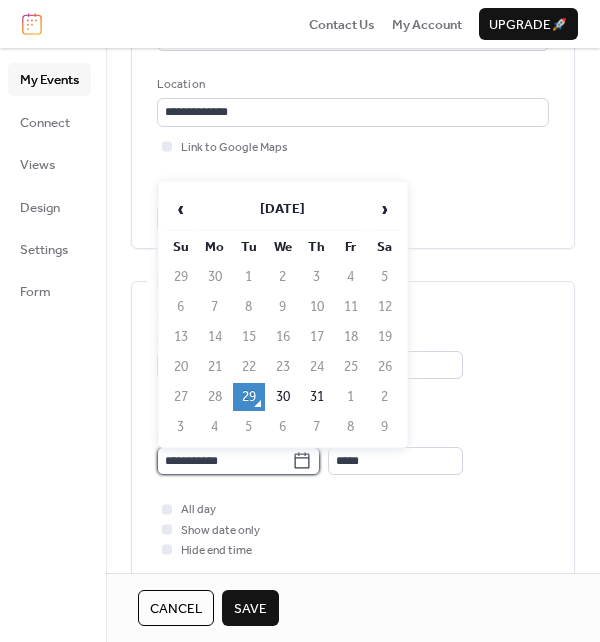 click on "**********" at bounding box center (224, 461) 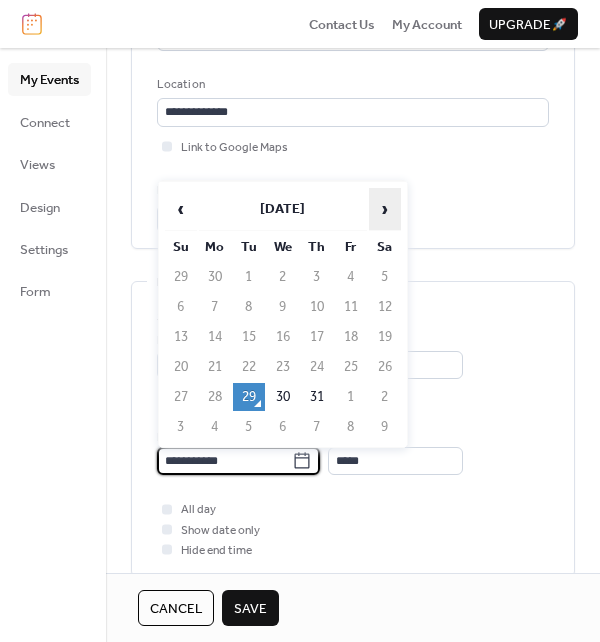 click on "›" at bounding box center (385, 209) 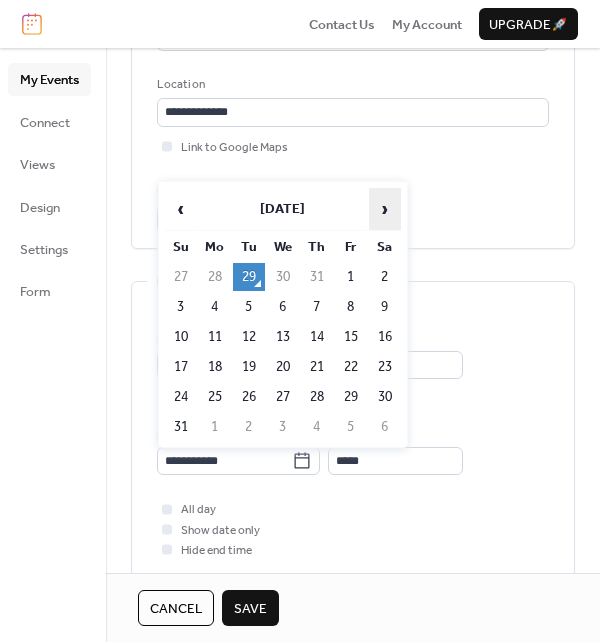 click on "›" at bounding box center (385, 209) 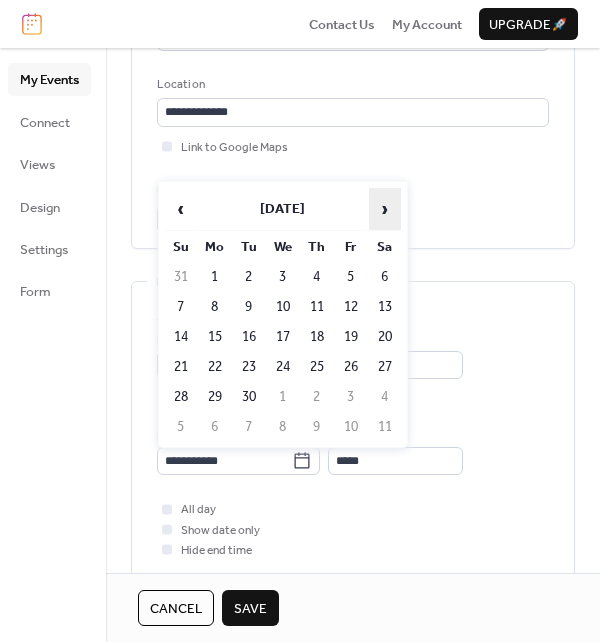 click on "›" at bounding box center (385, 209) 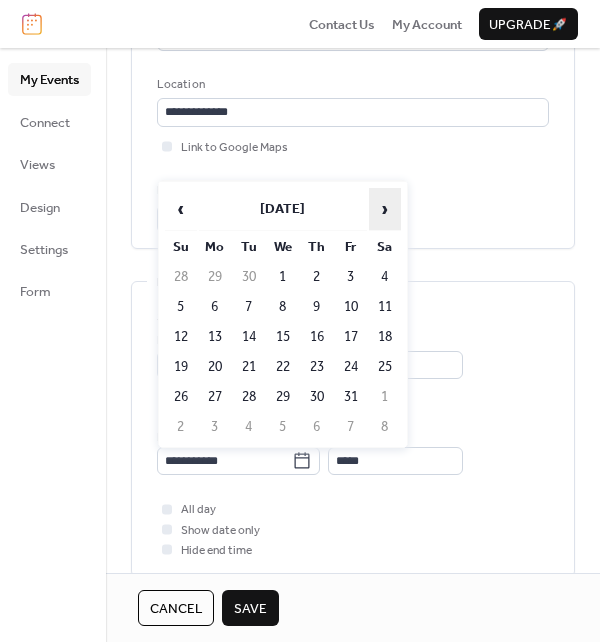 click on "›" at bounding box center [385, 209] 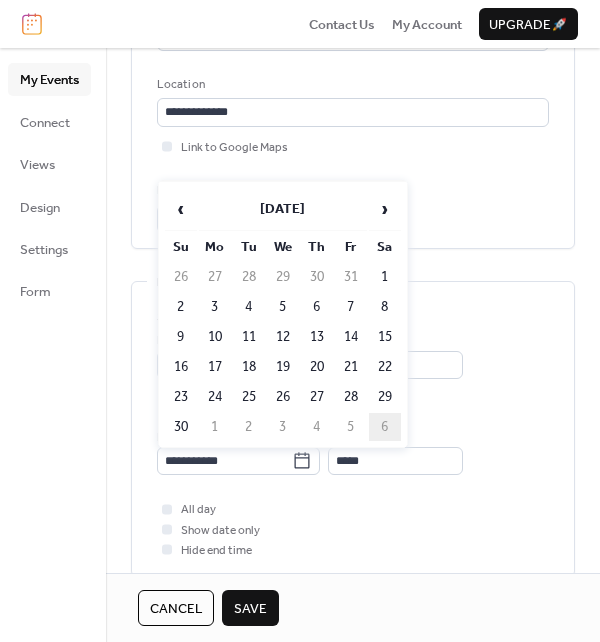 click on "6" at bounding box center [385, 427] 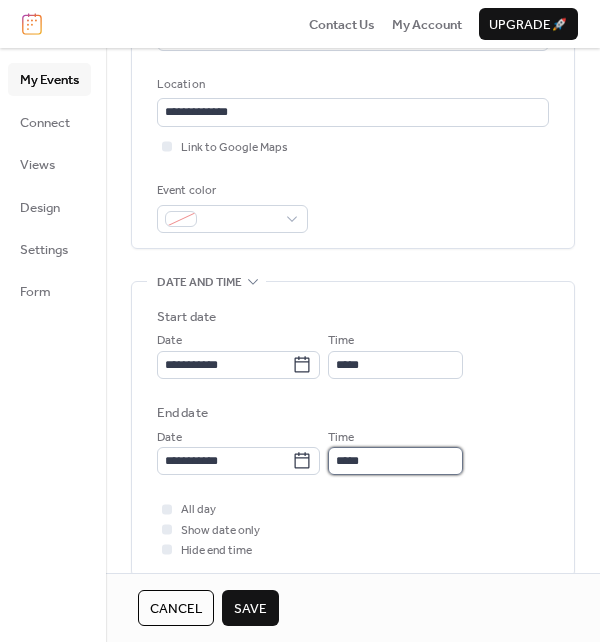 click on "*****" at bounding box center (395, 461) 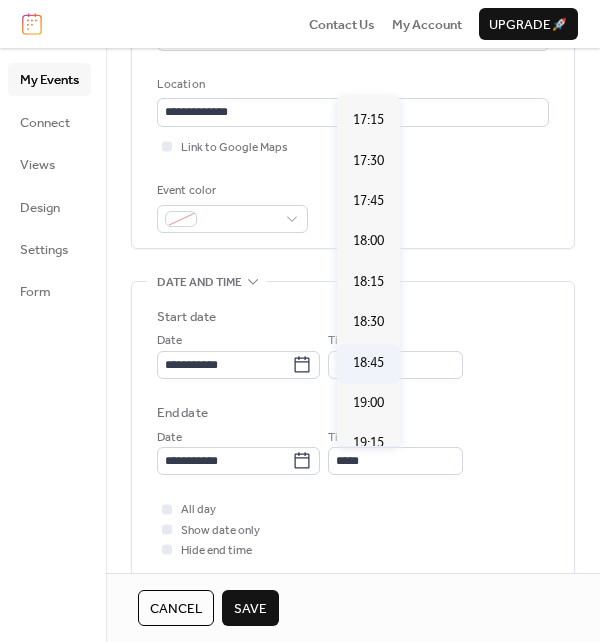 scroll, scrollTop: 2792, scrollLeft: 0, axis: vertical 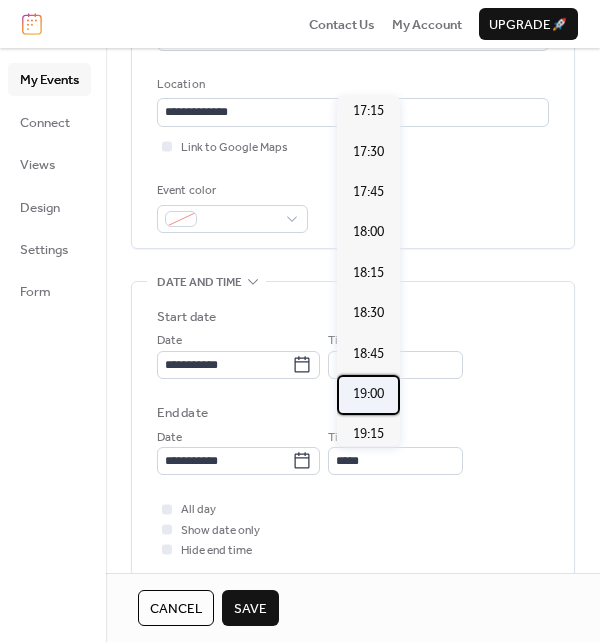 click on "19:00" at bounding box center [368, 394] 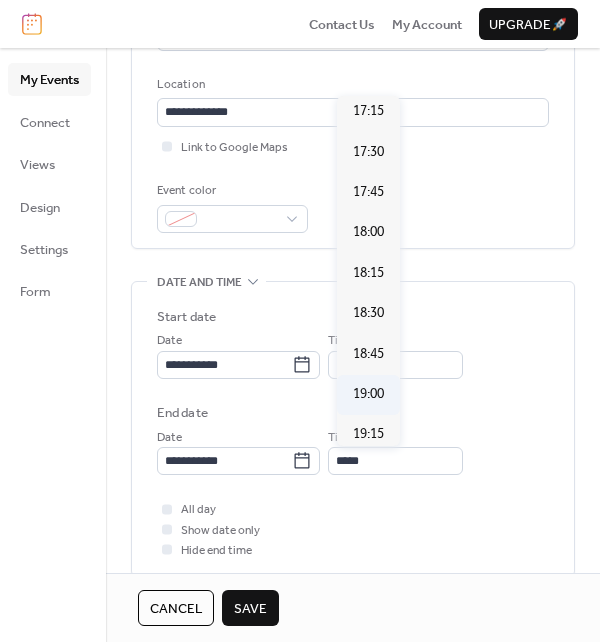type on "*****" 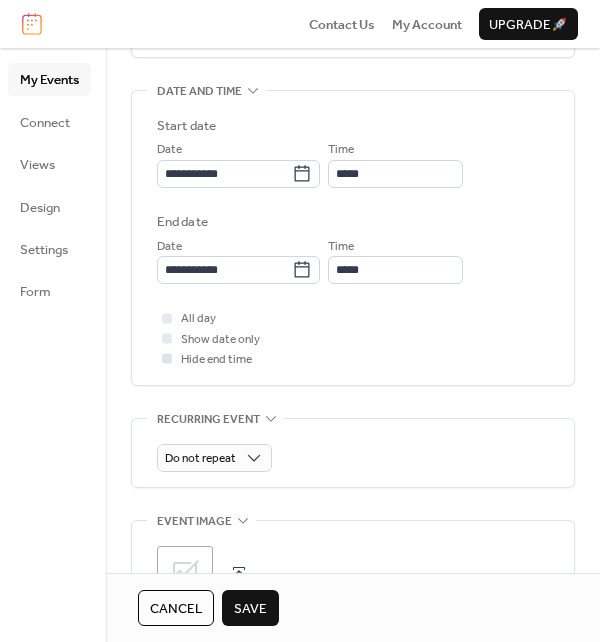 scroll, scrollTop: 600, scrollLeft: 0, axis: vertical 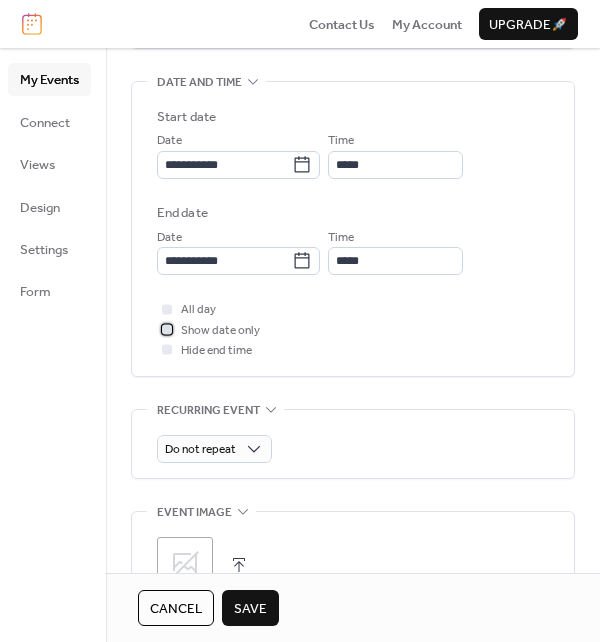 click at bounding box center [167, 329] 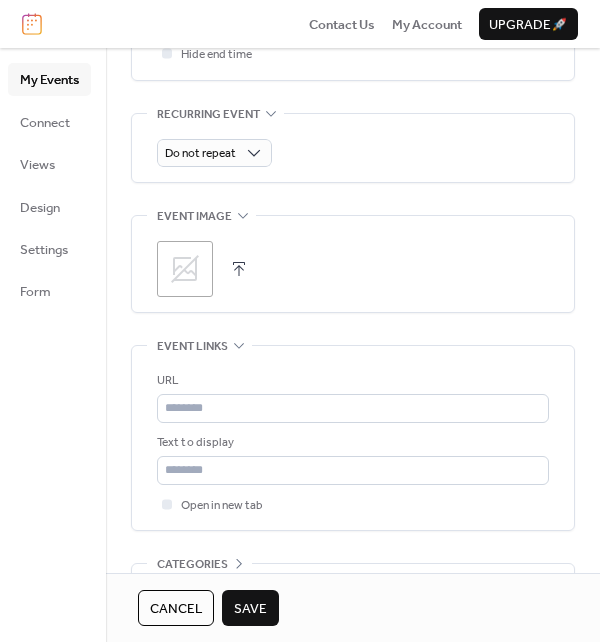 scroll, scrollTop: 900, scrollLeft: 0, axis: vertical 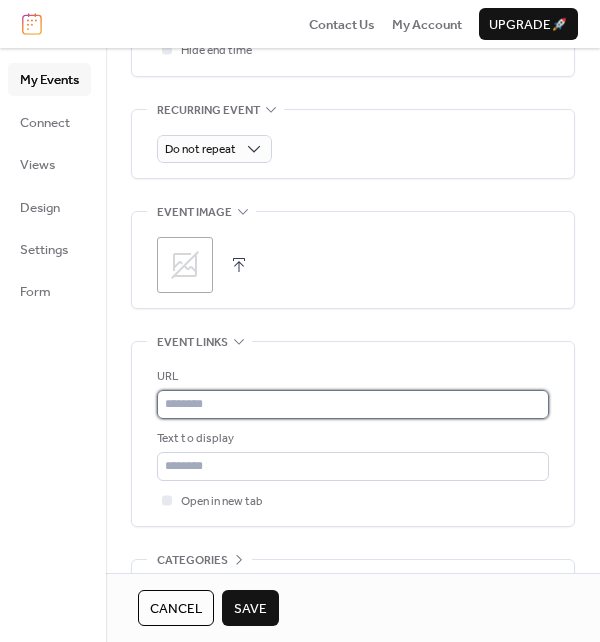 click at bounding box center [353, 404] 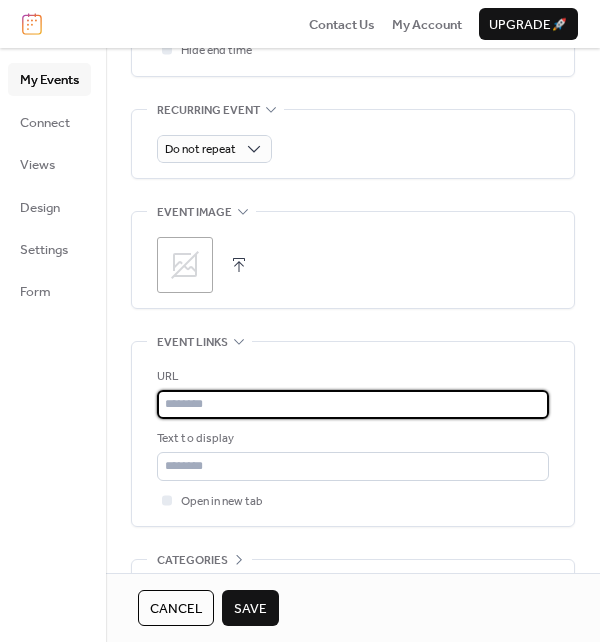 paste on "**********" 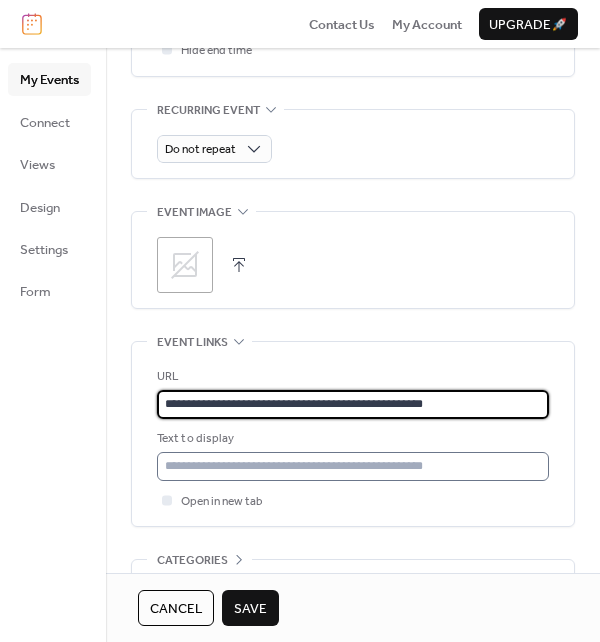 type on "**********" 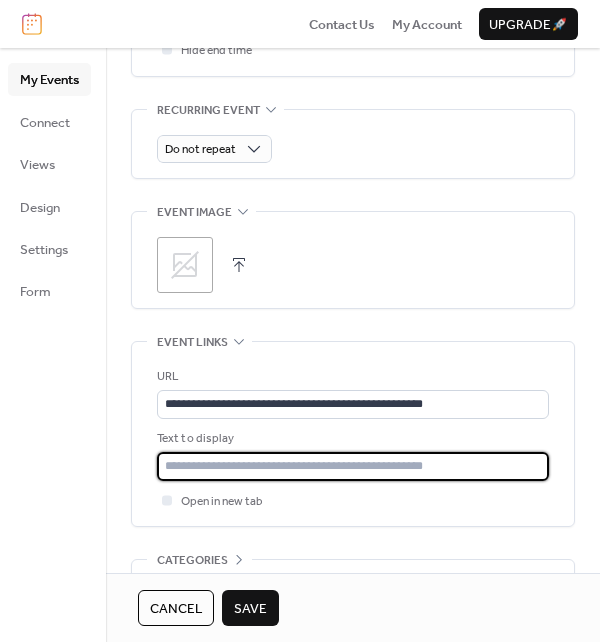 click at bounding box center [353, 466] 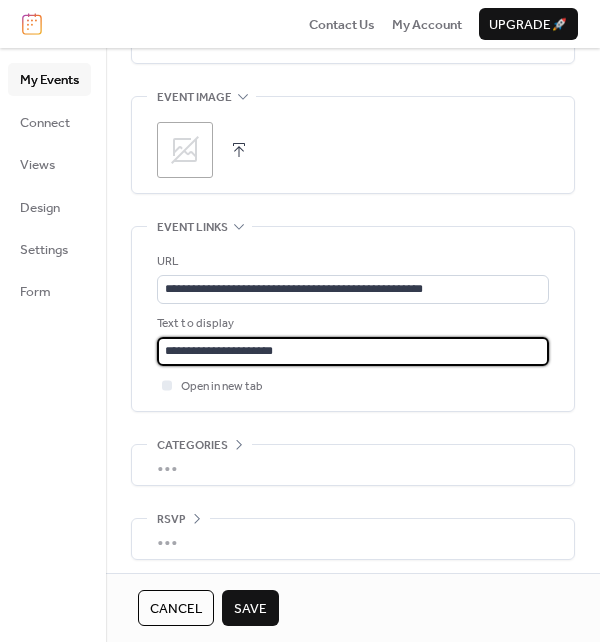 scroll, scrollTop: 1019, scrollLeft: 0, axis: vertical 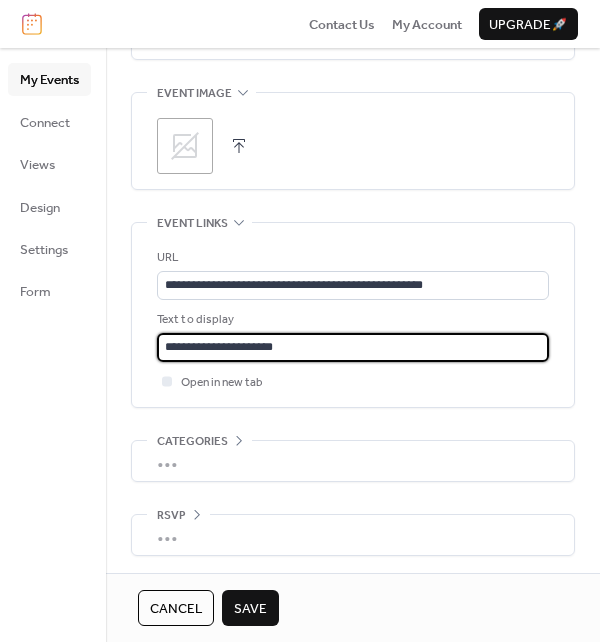 click on "•••" at bounding box center (353, 461) 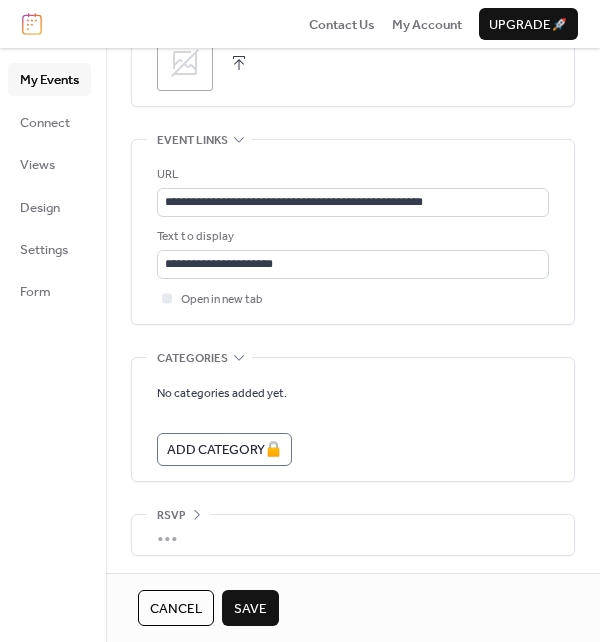 click on "•••" at bounding box center (353, 535) 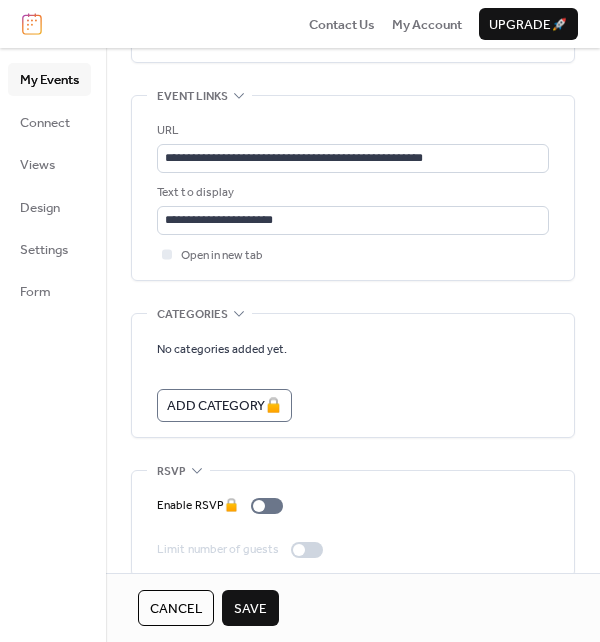 scroll, scrollTop: 1167, scrollLeft: 0, axis: vertical 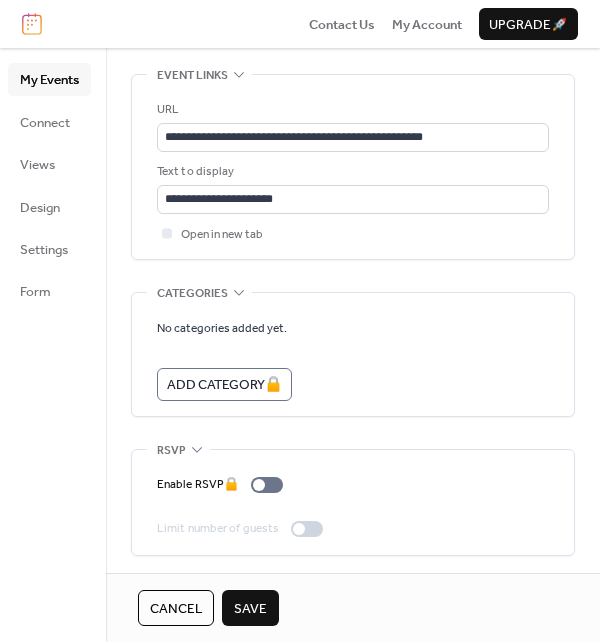 click on "Save" at bounding box center (250, 609) 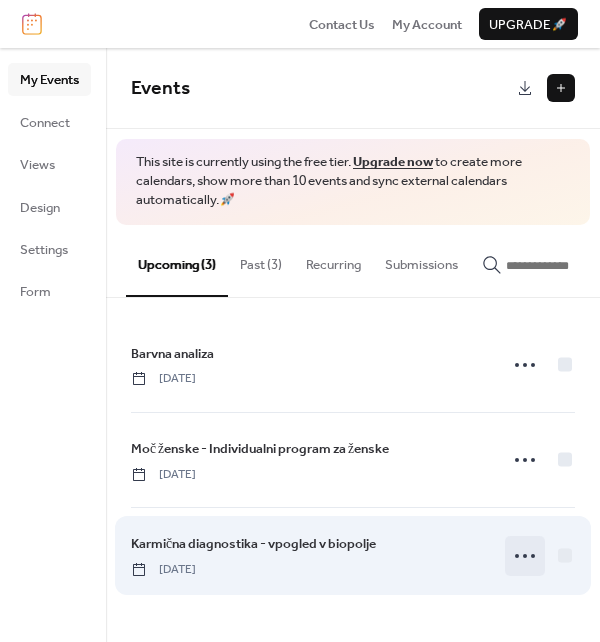 click 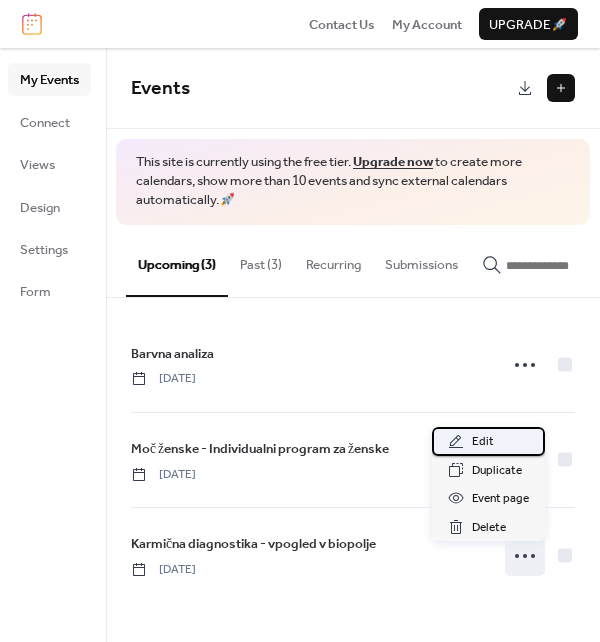 click on "Edit" at bounding box center [488, 441] 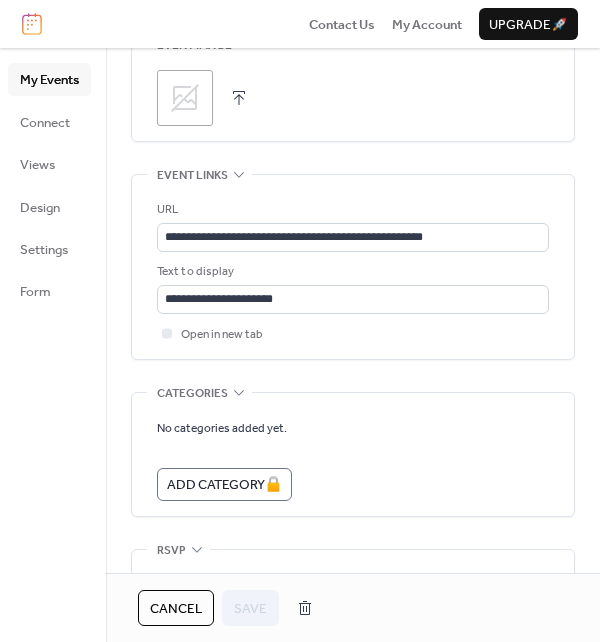 scroll, scrollTop: 967, scrollLeft: 0, axis: vertical 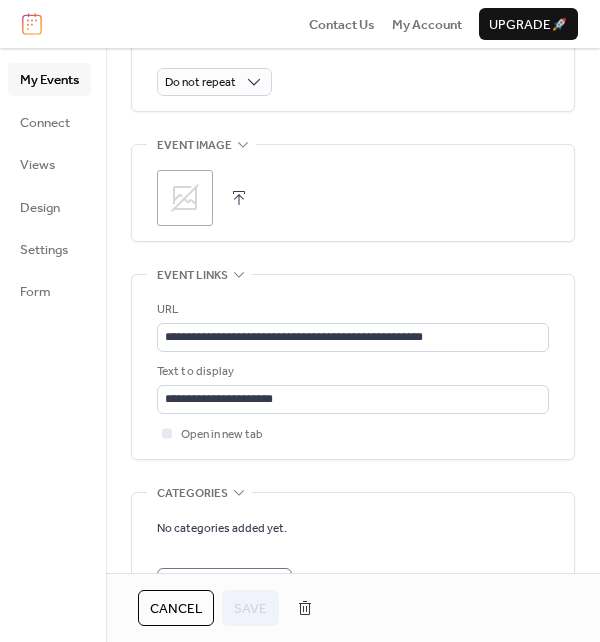 click 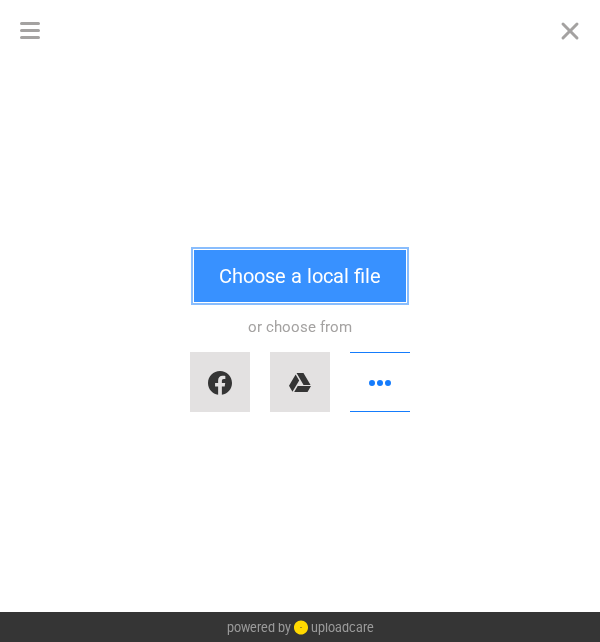 click on "Choose a local file" at bounding box center (300, 276) 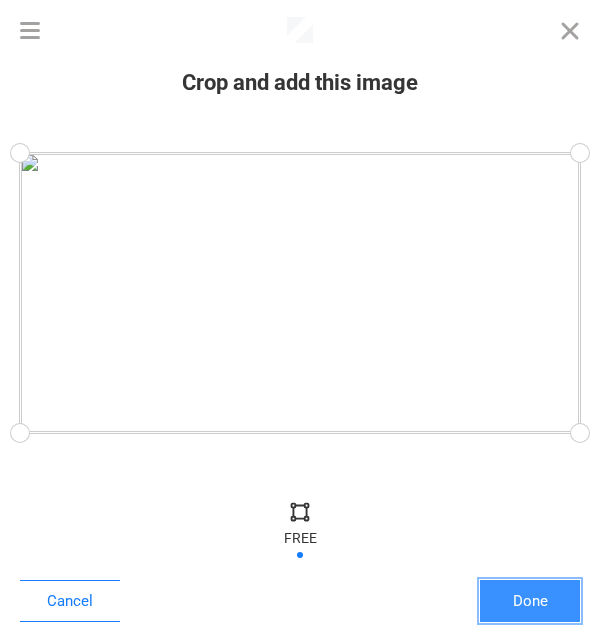 click on "Done" at bounding box center [530, 601] 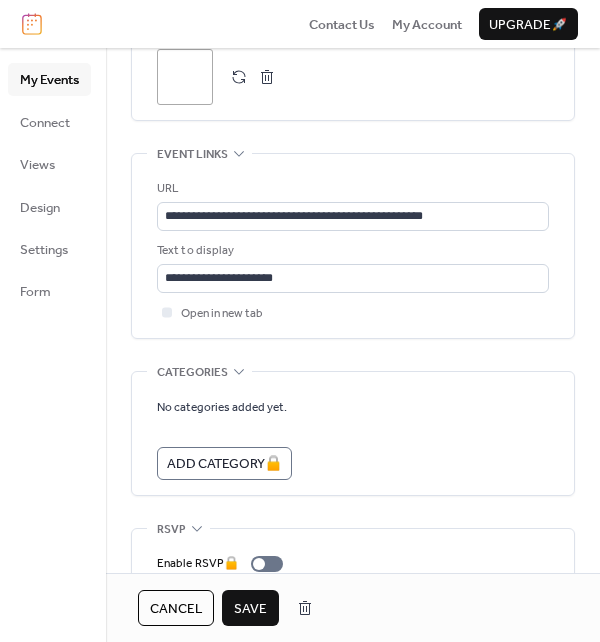 scroll, scrollTop: 1167, scrollLeft: 0, axis: vertical 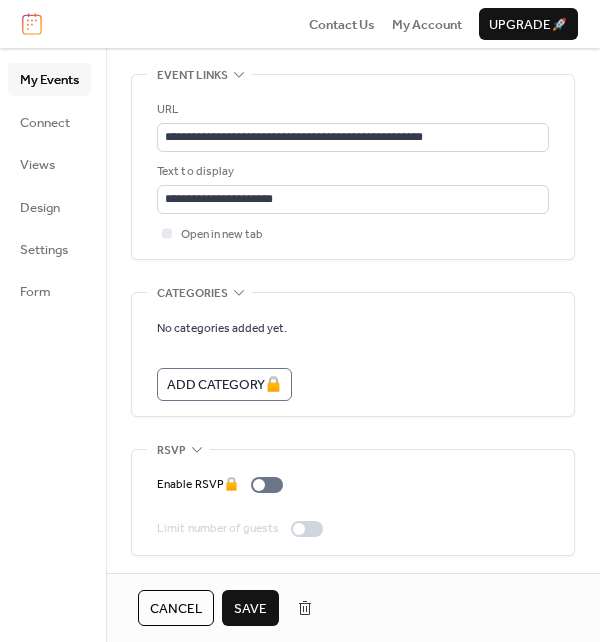 click on "Save" at bounding box center (250, 609) 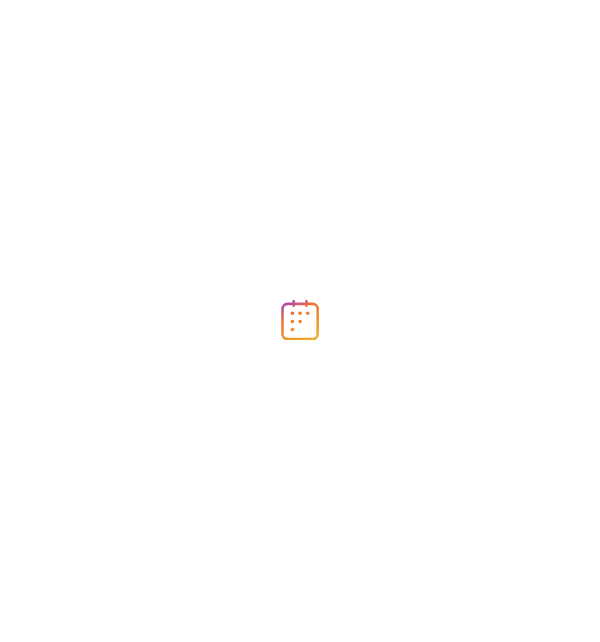 scroll, scrollTop: 0, scrollLeft: 0, axis: both 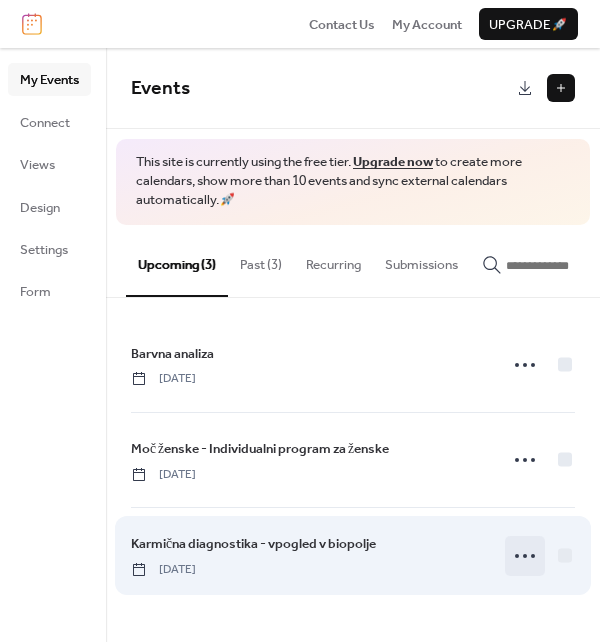 click 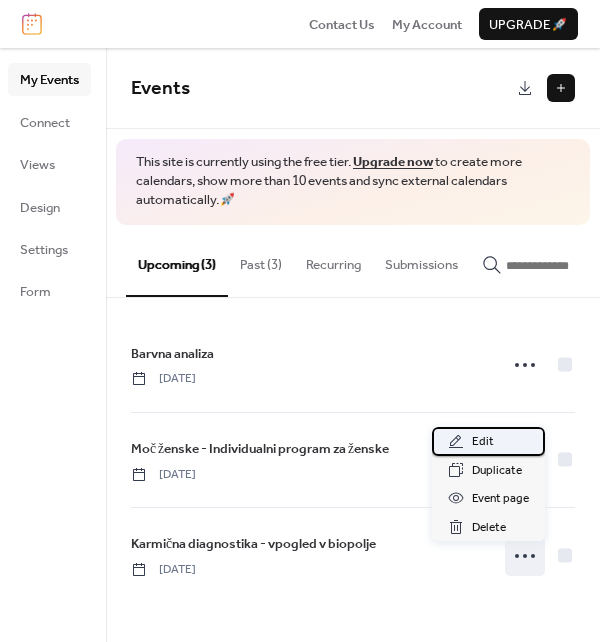 click on "Edit" at bounding box center (483, 442) 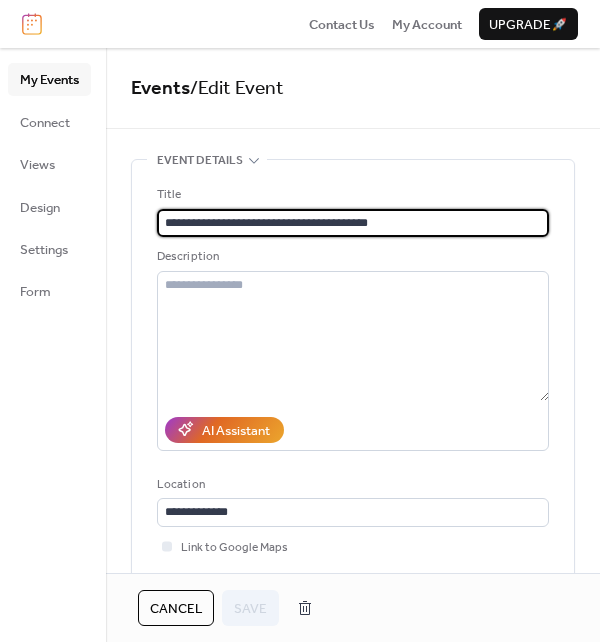 drag, startPoint x: 382, startPoint y: 223, endPoint x: 280, endPoint y: 219, distance: 102.0784 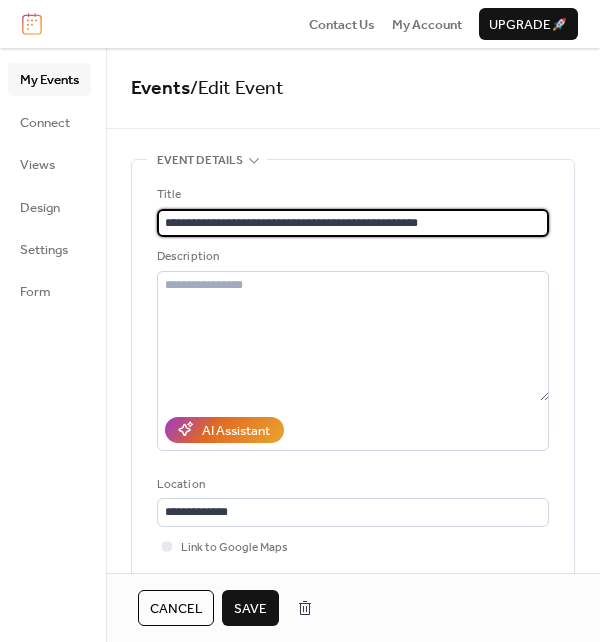 click on "**********" at bounding box center (353, 223) 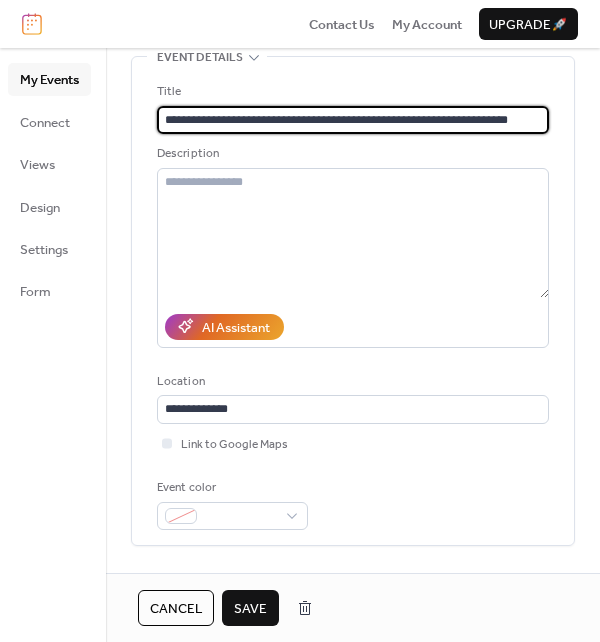 scroll, scrollTop: 500, scrollLeft: 0, axis: vertical 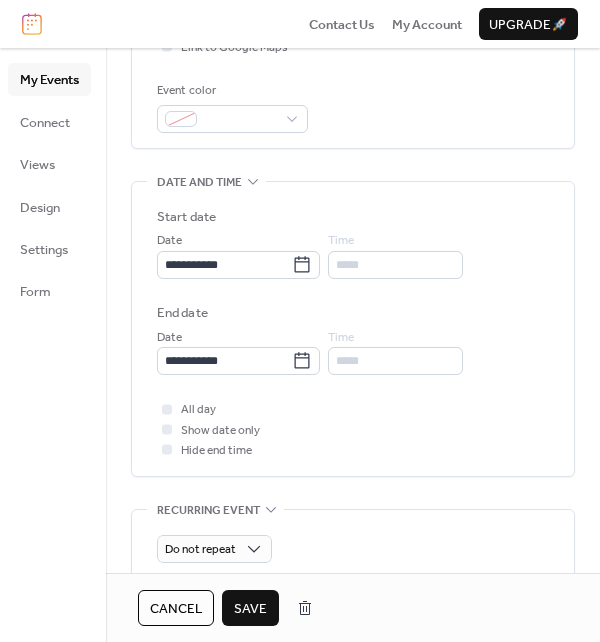 type on "**********" 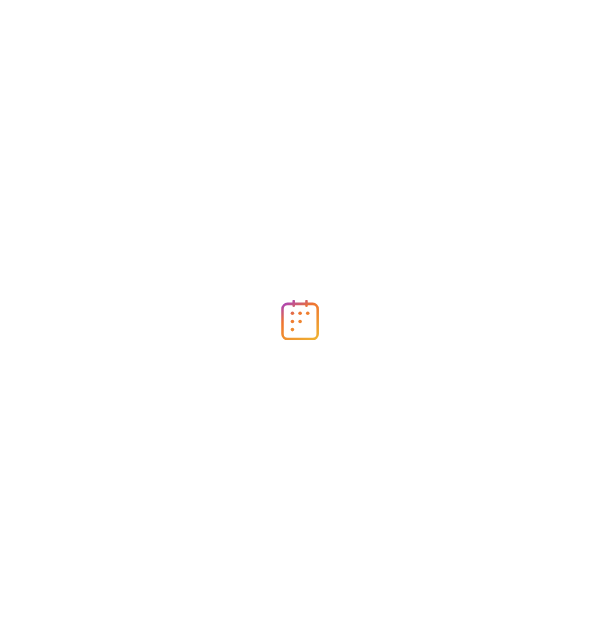 scroll, scrollTop: 0, scrollLeft: 0, axis: both 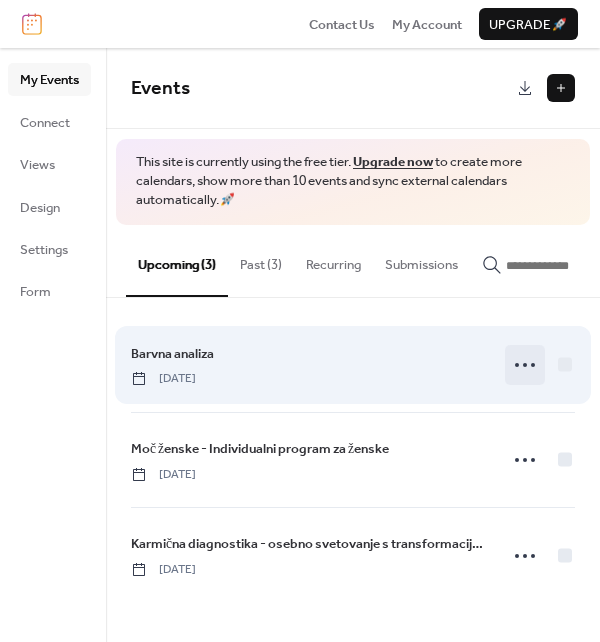 click 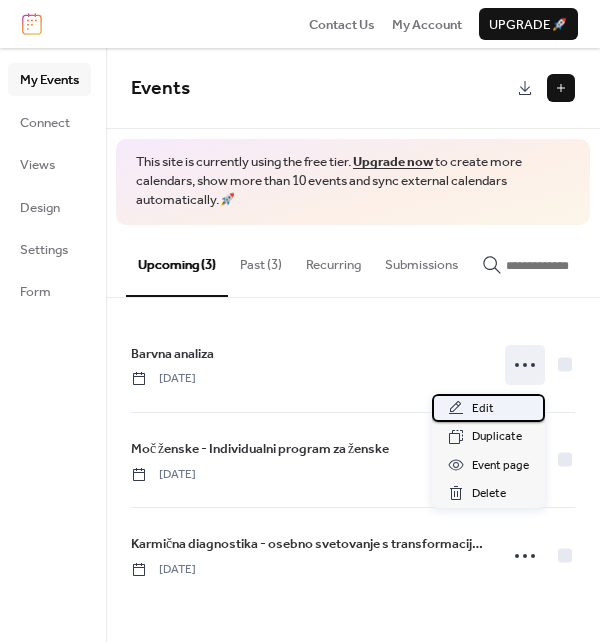click on "Edit" at bounding box center (488, 408) 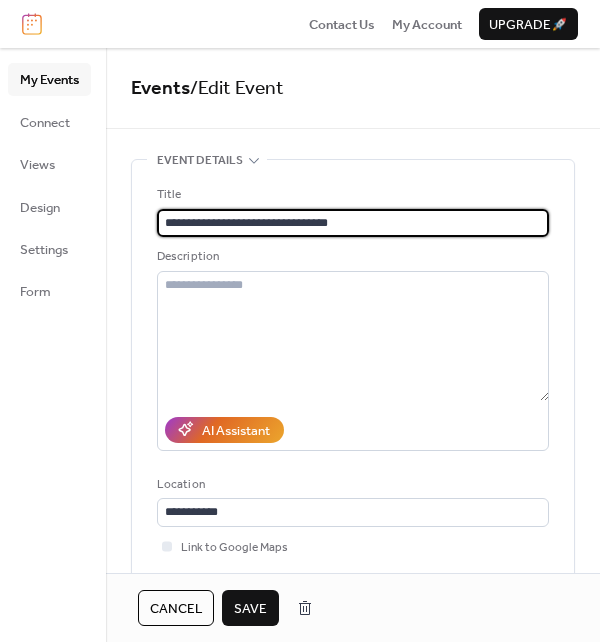 scroll, scrollTop: 300, scrollLeft: 0, axis: vertical 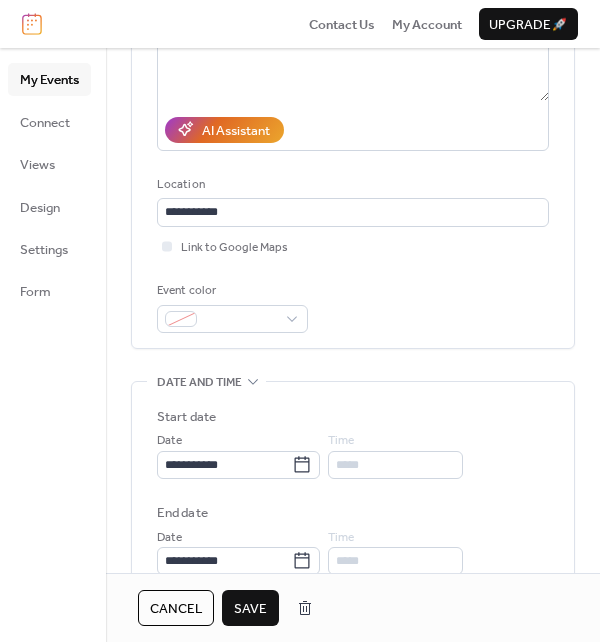 type on "**********" 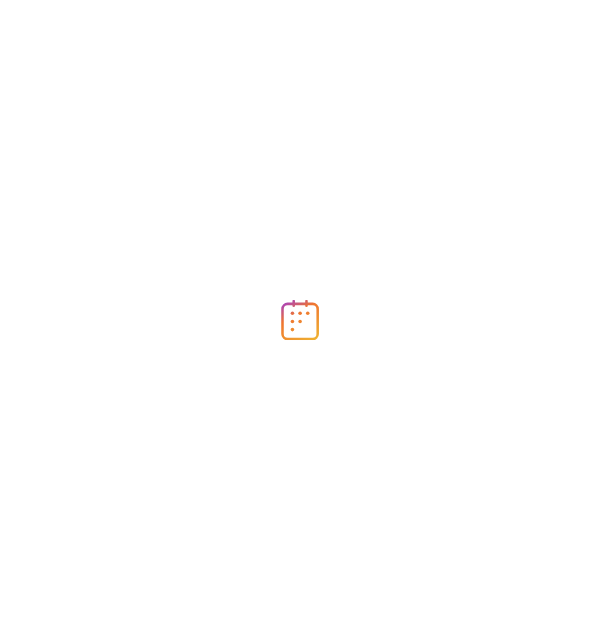 scroll, scrollTop: 0, scrollLeft: 0, axis: both 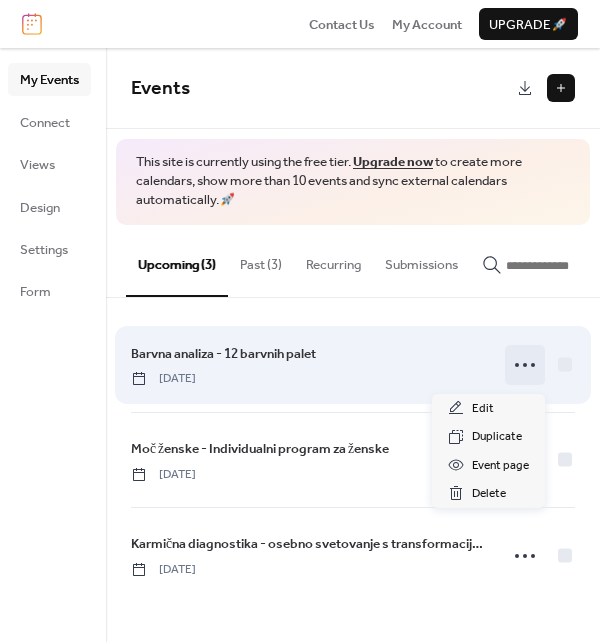 click 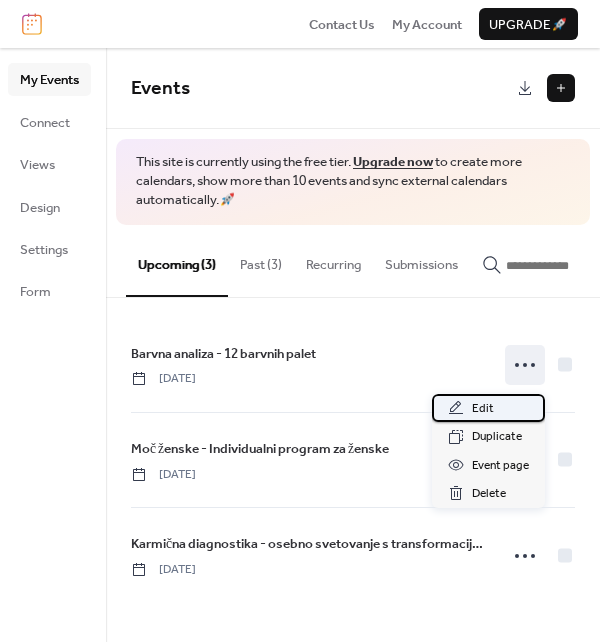 click on "Edit" at bounding box center [483, 409] 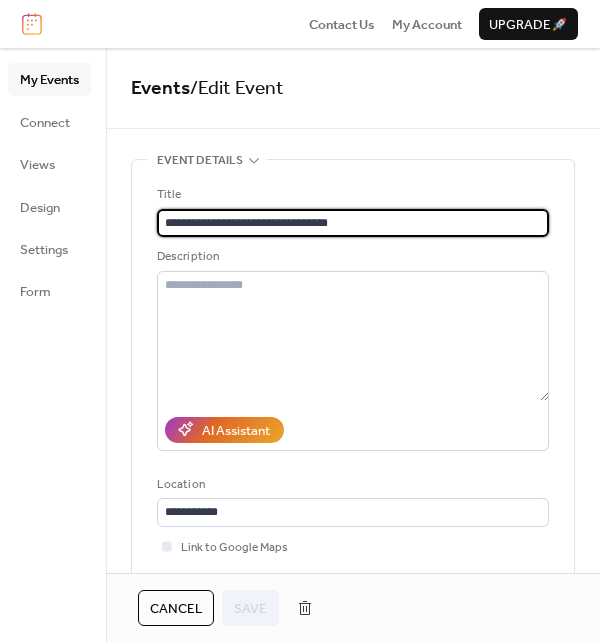 drag, startPoint x: 236, startPoint y: 219, endPoint x: 145, endPoint y: 217, distance: 91.02197 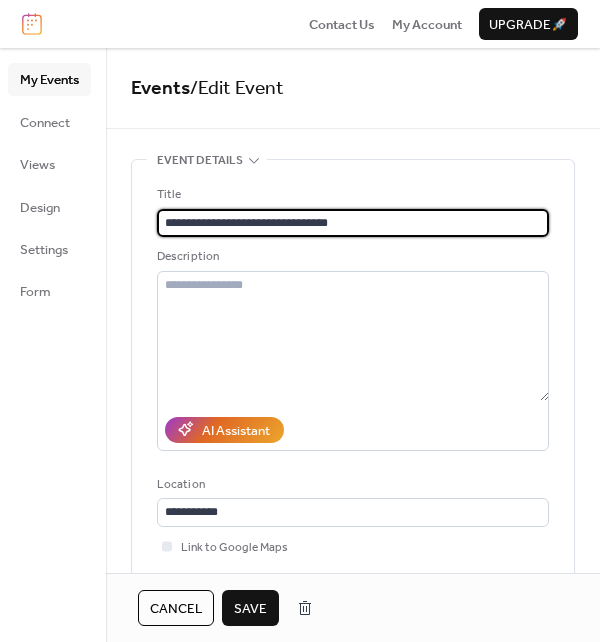 type on "**********" 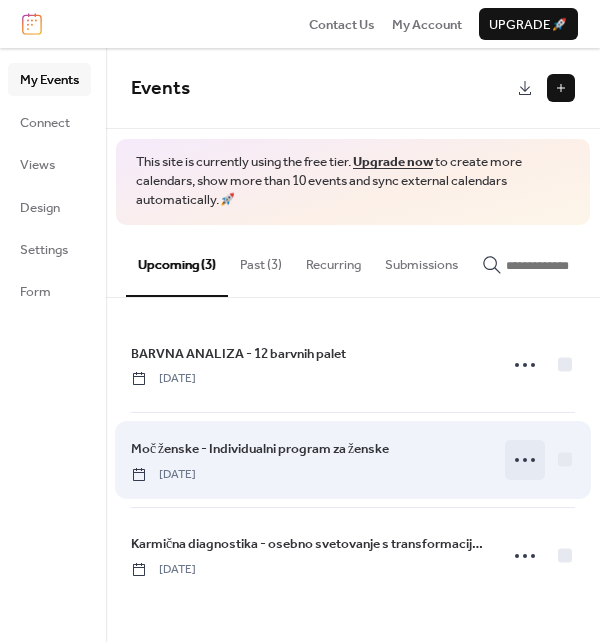click 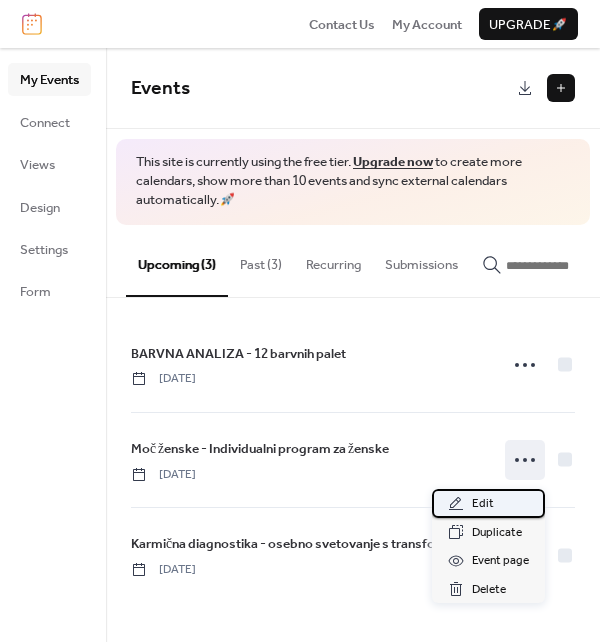 click on "Edit" at bounding box center [483, 504] 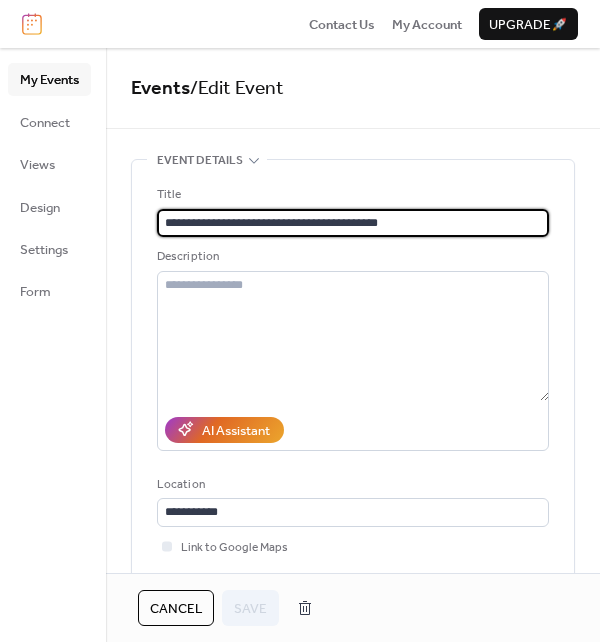 drag, startPoint x: 200, startPoint y: 219, endPoint x: 112, endPoint y: 199, distance: 90.24411 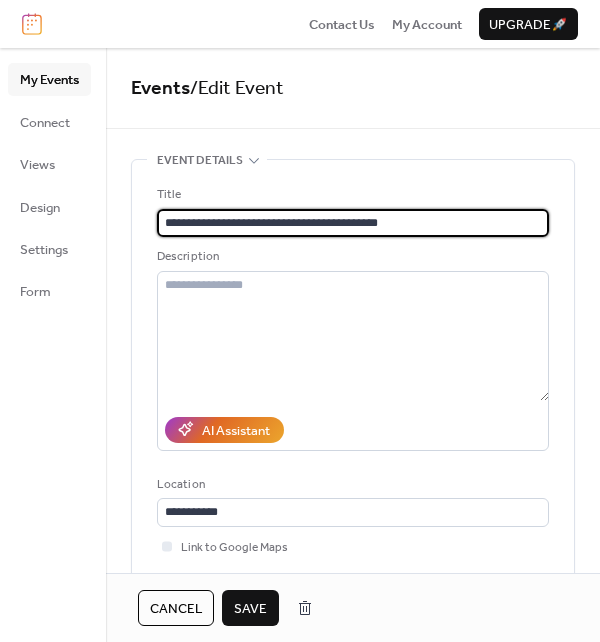 type on "**********" 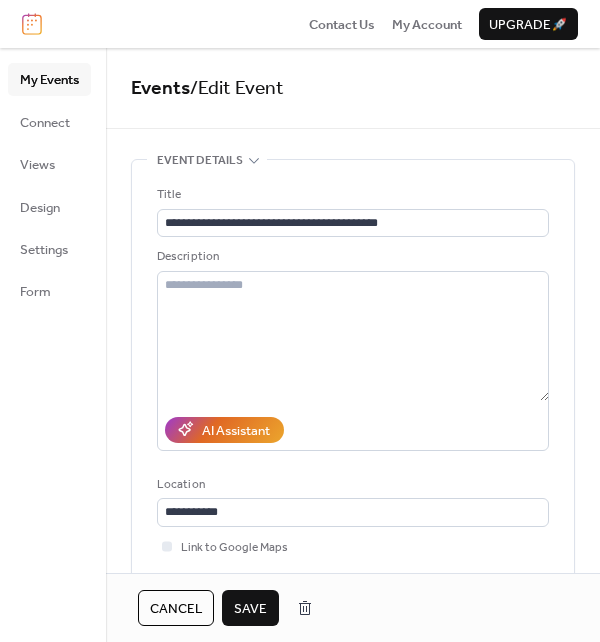 click on "Save" at bounding box center (250, 609) 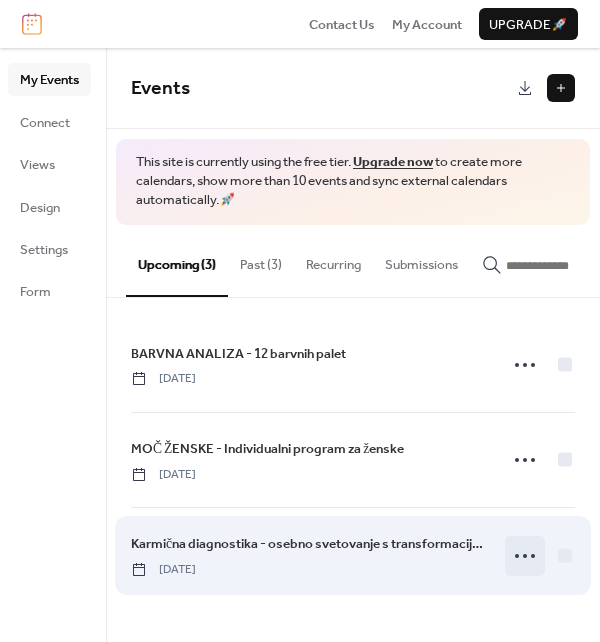 click 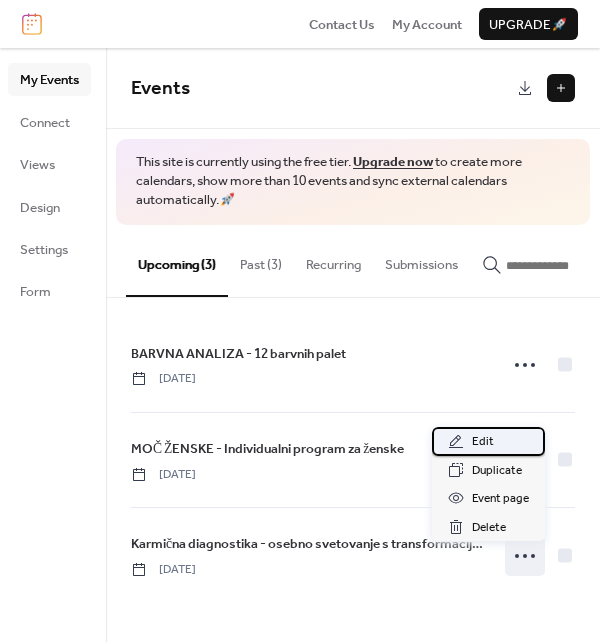 click on "Edit" at bounding box center (483, 442) 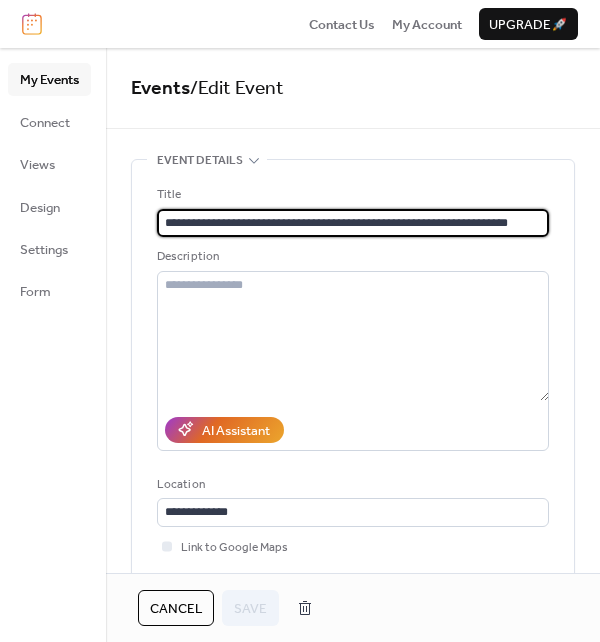 scroll, scrollTop: 0, scrollLeft: 1, axis: horizontal 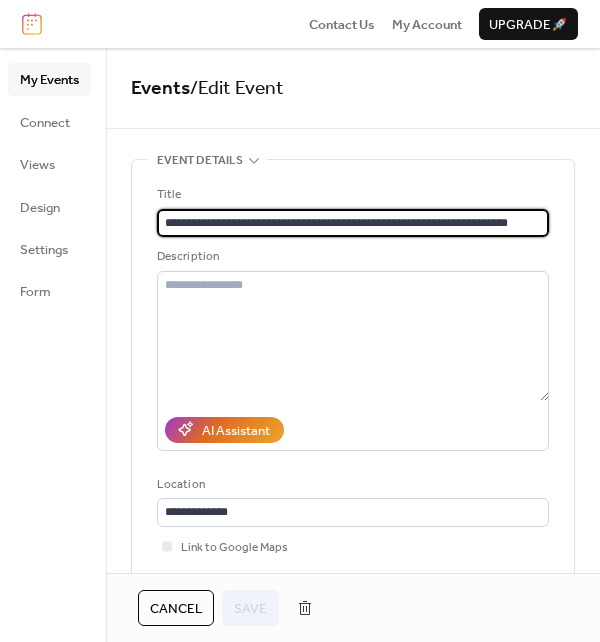 drag, startPoint x: 270, startPoint y: 218, endPoint x: 164, endPoint y: 200, distance: 107.51744 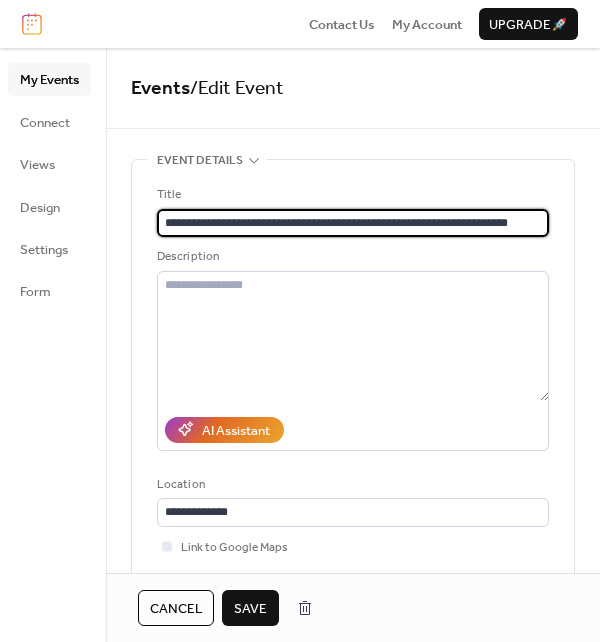 type on "**********" 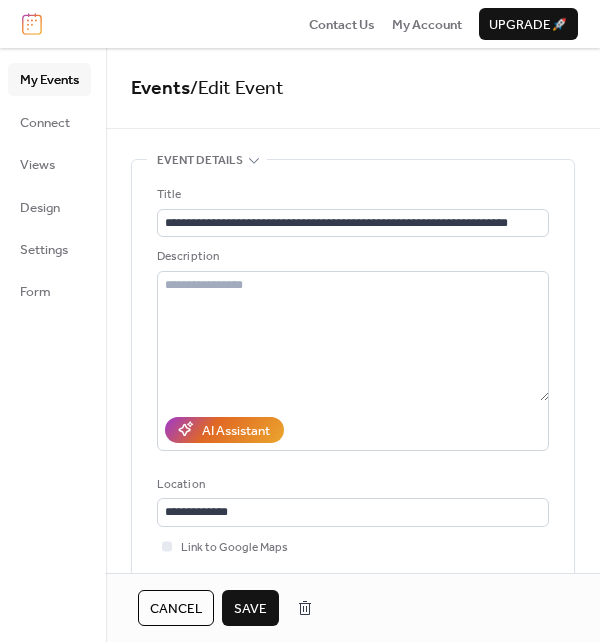 click on "Save" at bounding box center (250, 609) 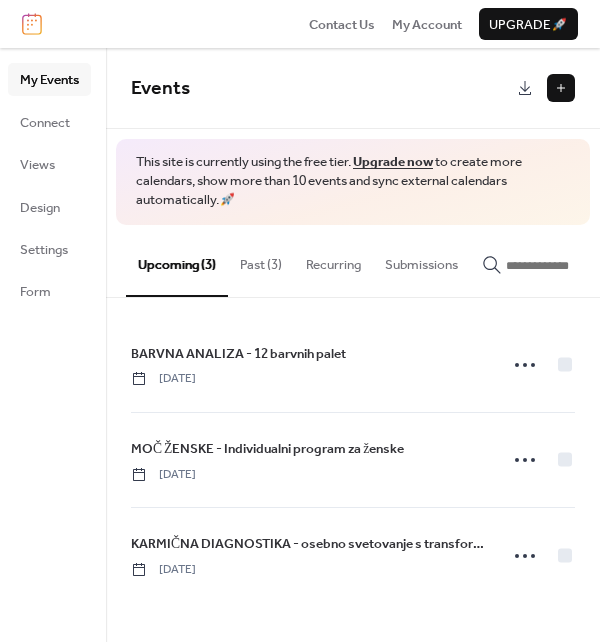 click at bounding box center (561, 88) 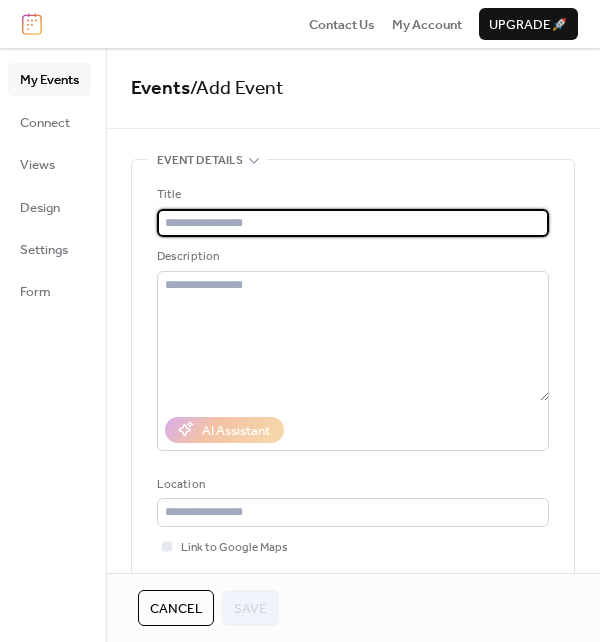 click at bounding box center (353, 223) 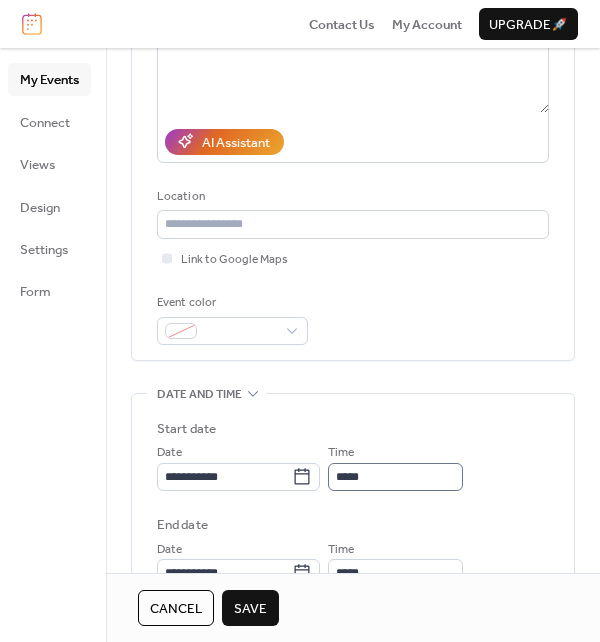 scroll, scrollTop: 300, scrollLeft: 0, axis: vertical 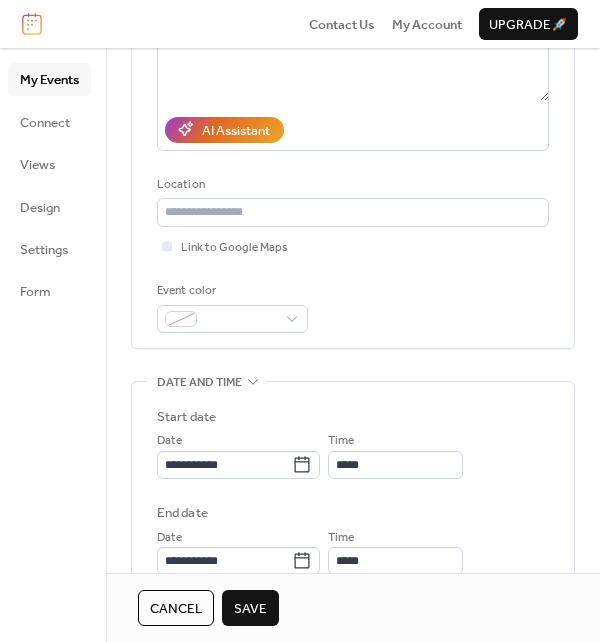 type on "**********" 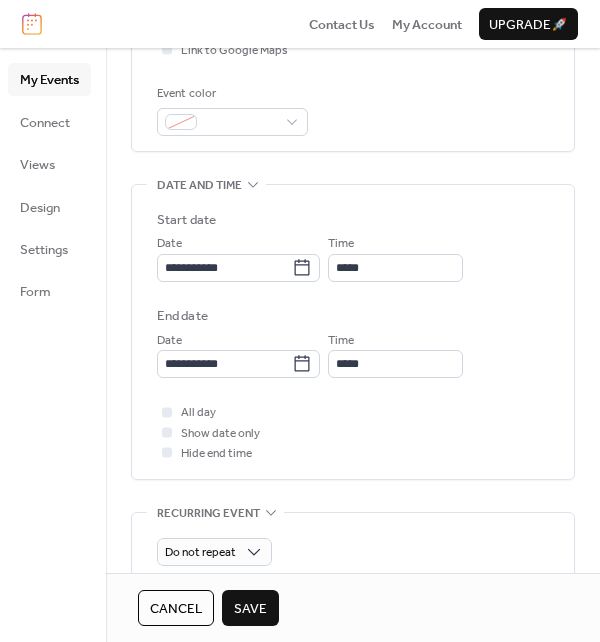 scroll, scrollTop: 500, scrollLeft: 0, axis: vertical 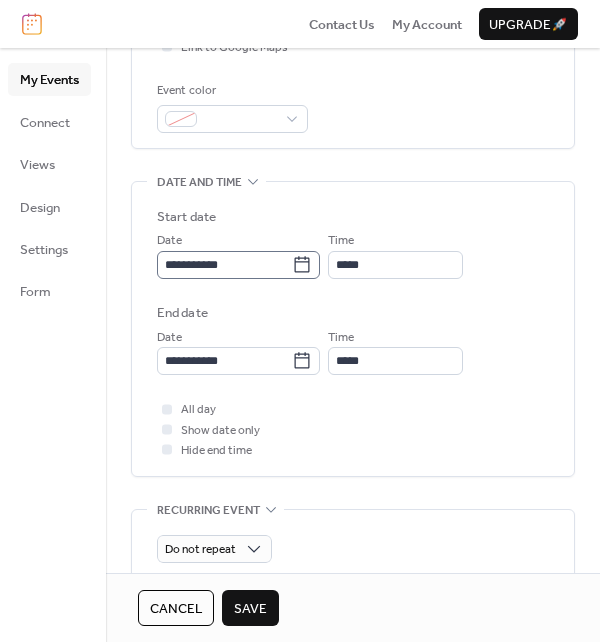 click 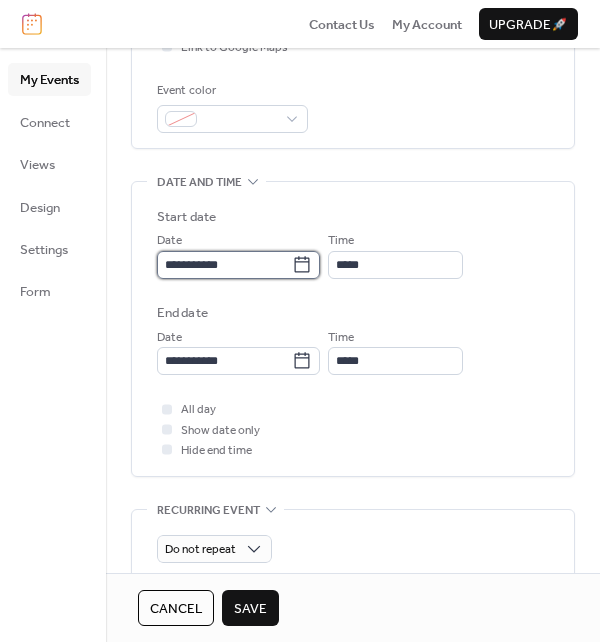 click on "**********" at bounding box center [224, 265] 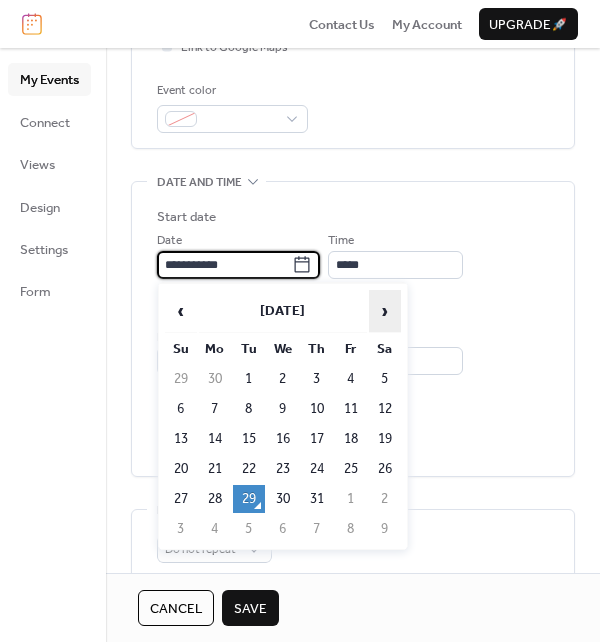click on "›" at bounding box center (385, 311) 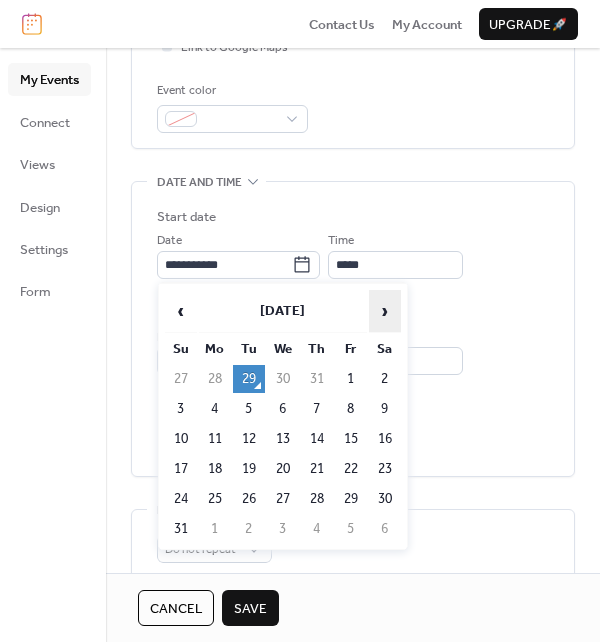 click on "›" at bounding box center [385, 311] 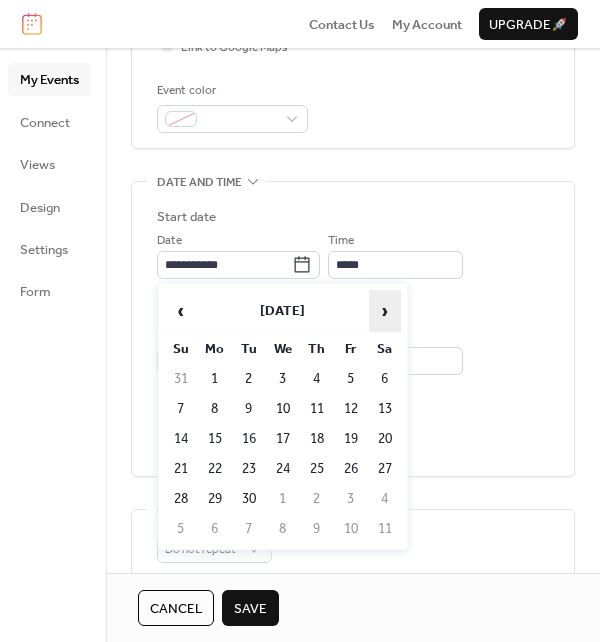 click on "›" at bounding box center (385, 311) 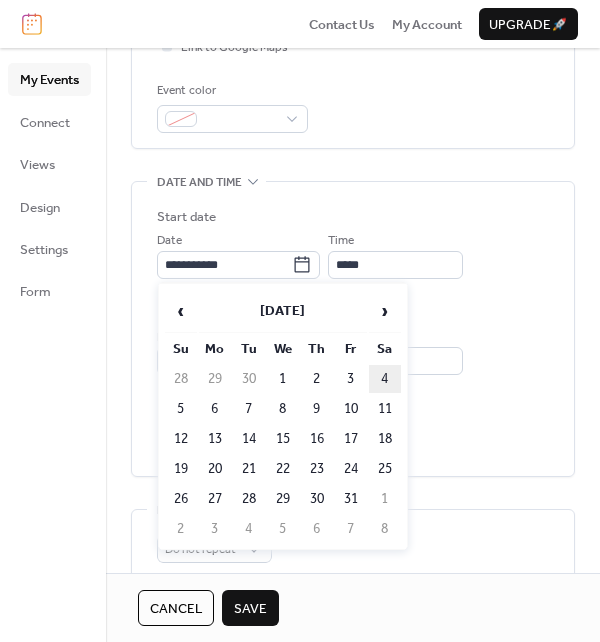 click on "4" at bounding box center (385, 379) 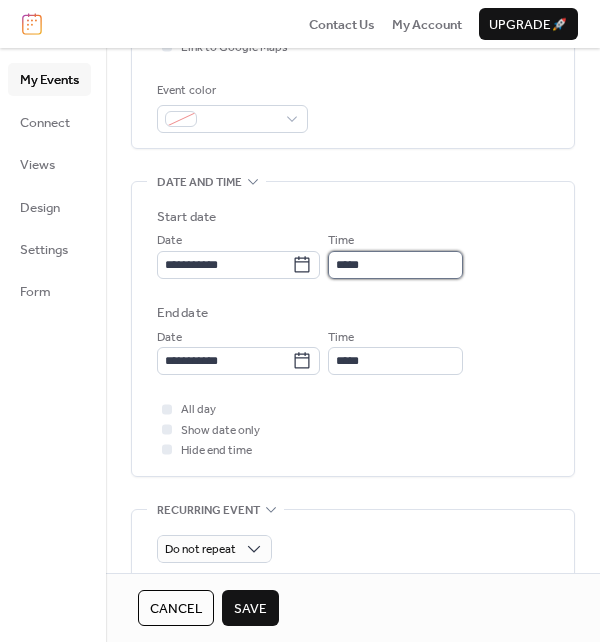 click on "*****" at bounding box center [395, 265] 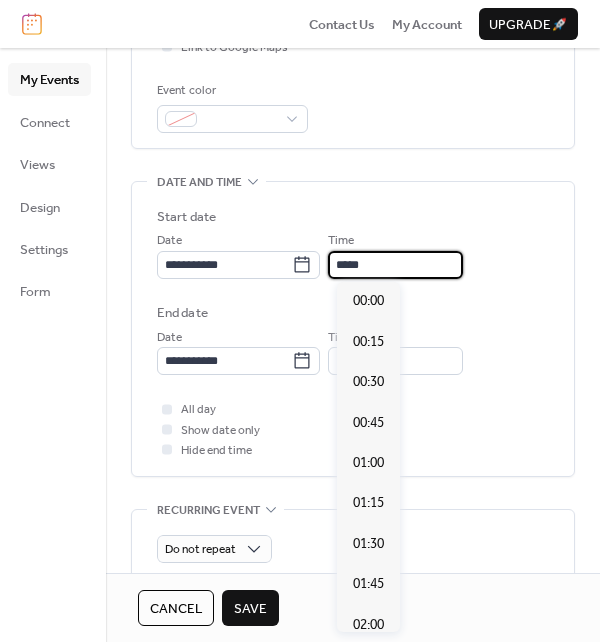 scroll, scrollTop: 1939, scrollLeft: 0, axis: vertical 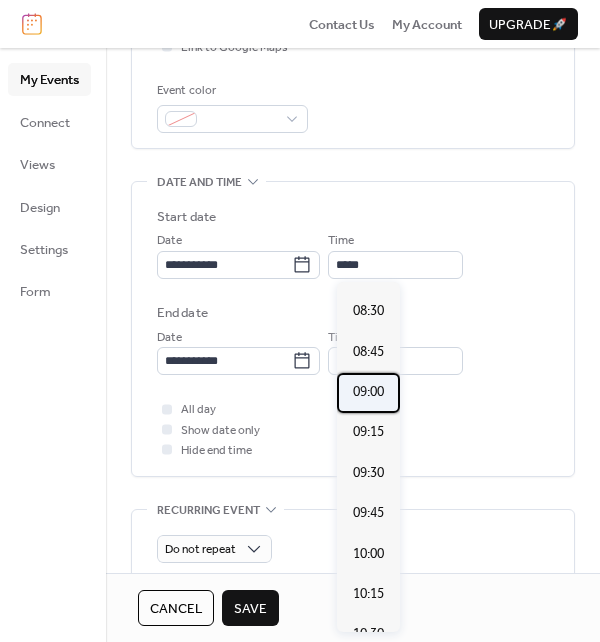 click on "09:00" at bounding box center (368, 392) 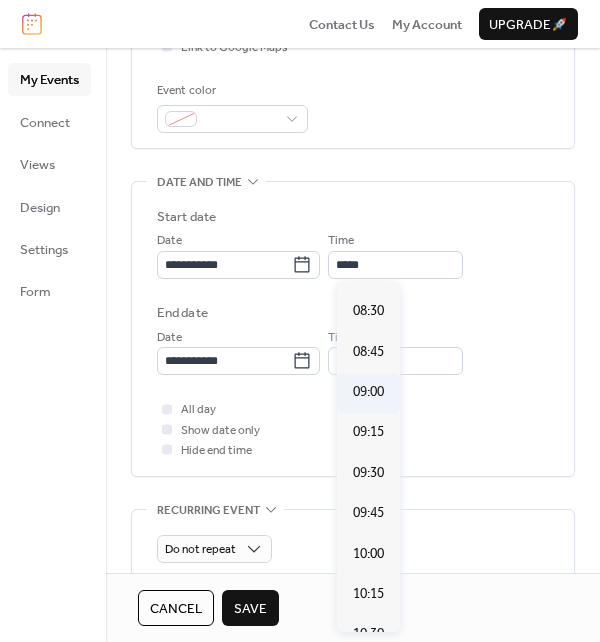 type on "*****" 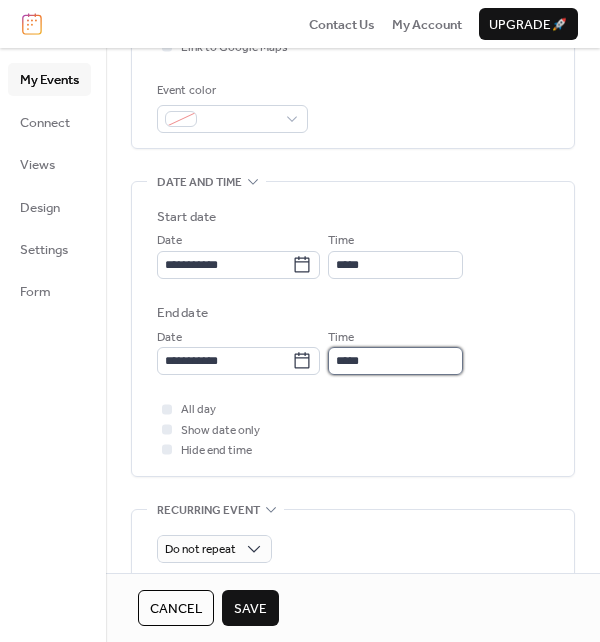 click on "*****" at bounding box center [395, 361] 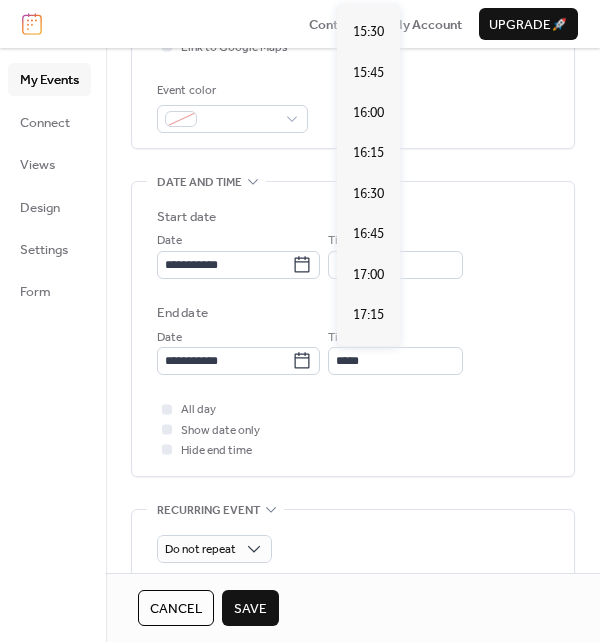 scroll, scrollTop: 928, scrollLeft: 0, axis: vertical 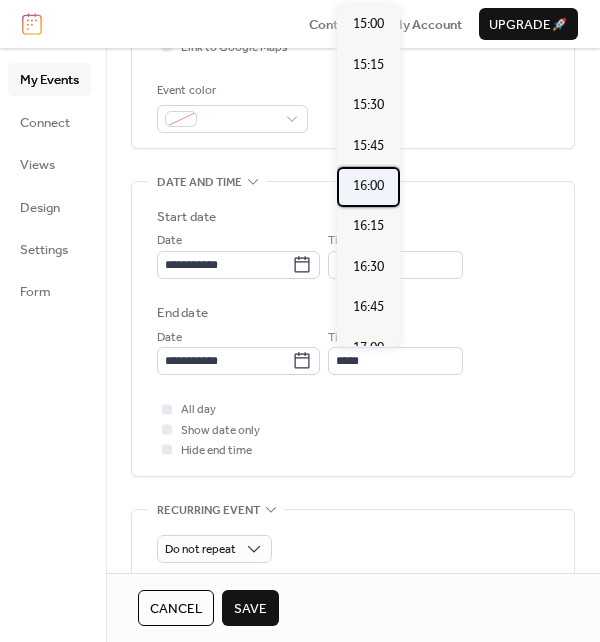 click on "16:00" at bounding box center [368, 186] 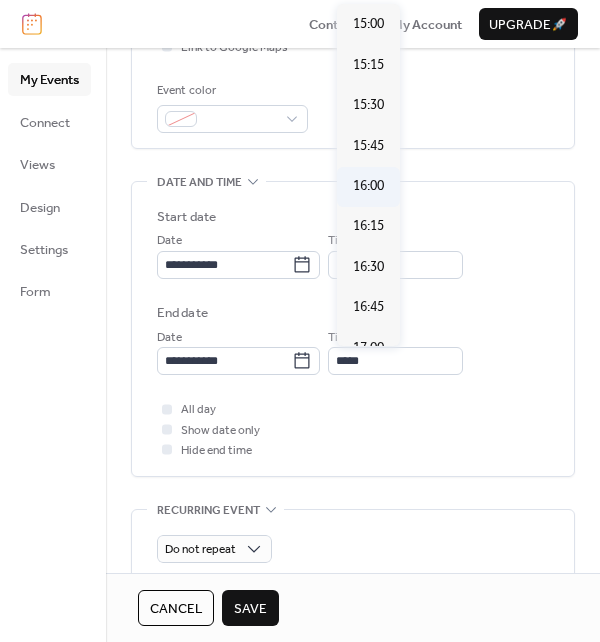 type on "*****" 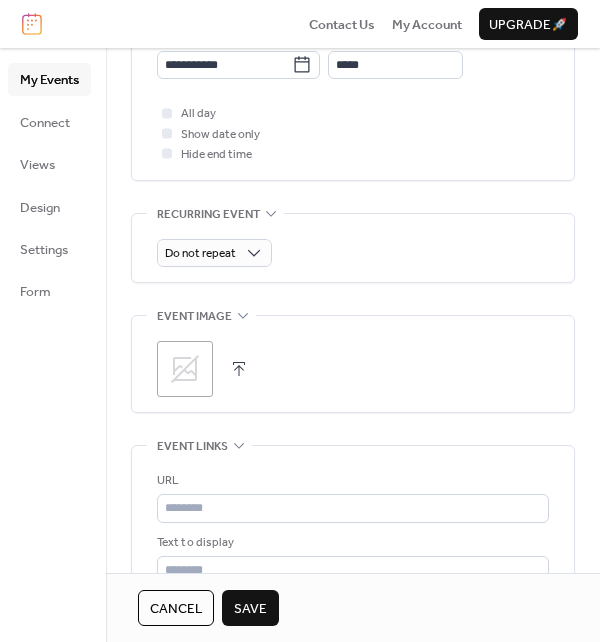scroll, scrollTop: 800, scrollLeft: 0, axis: vertical 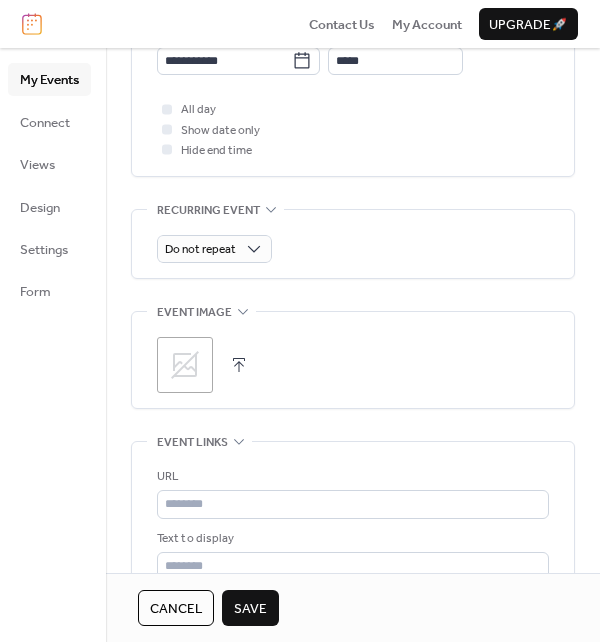 click 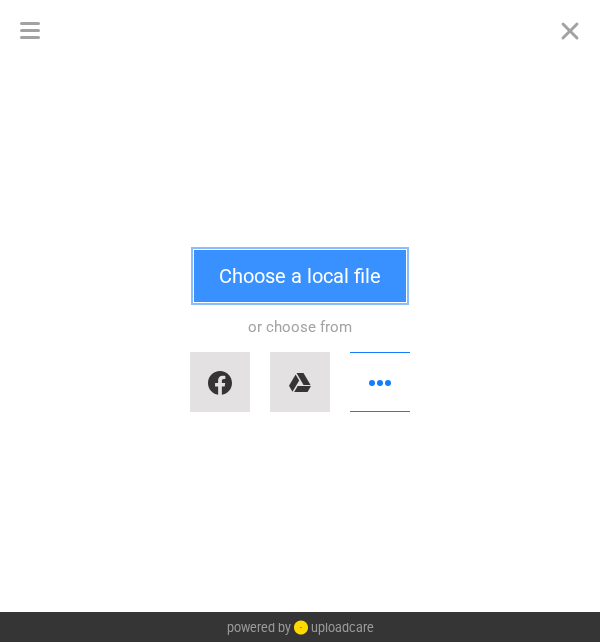 click on "Choose a local file" at bounding box center [300, 276] 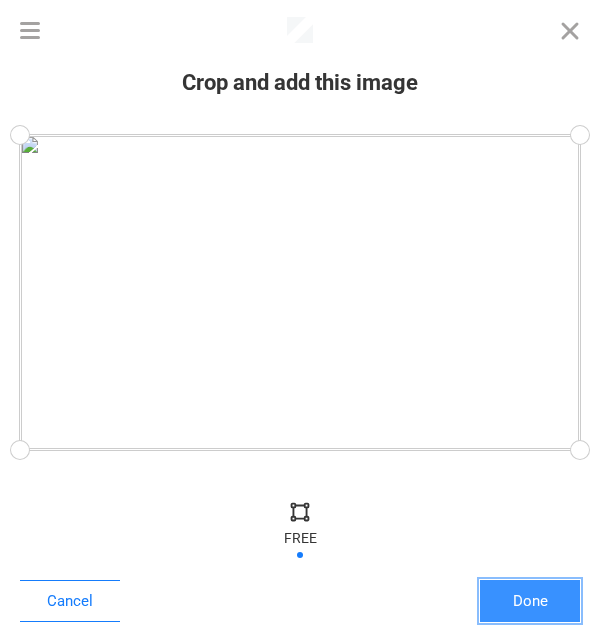 click on "Done" at bounding box center (530, 601) 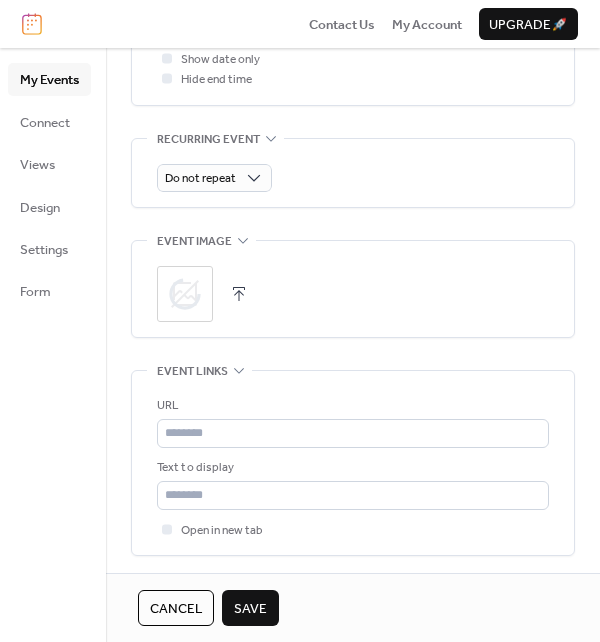scroll, scrollTop: 900, scrollLeft: 0, axis: vertical 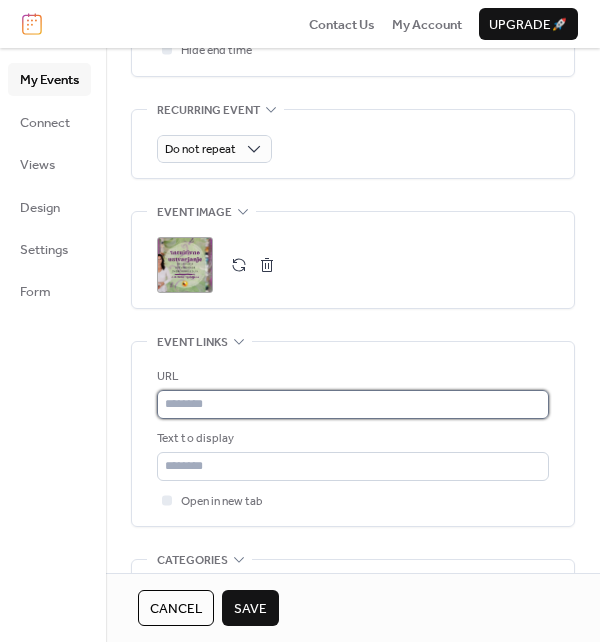 click at bounding box center (353, 404) 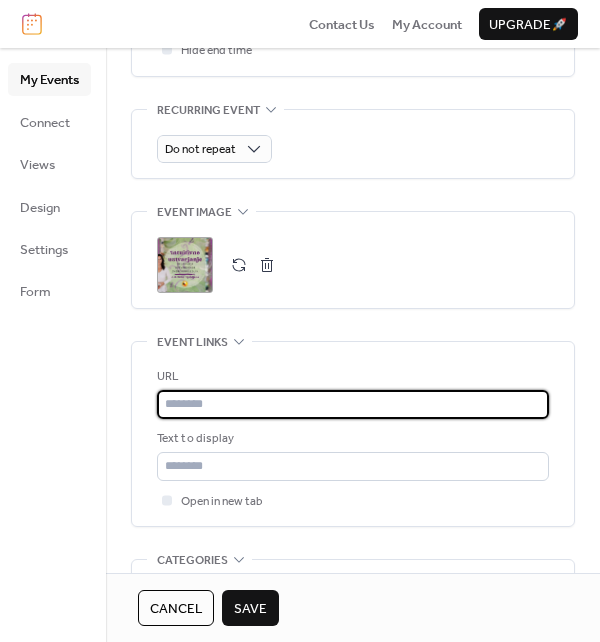 paste on "**********" 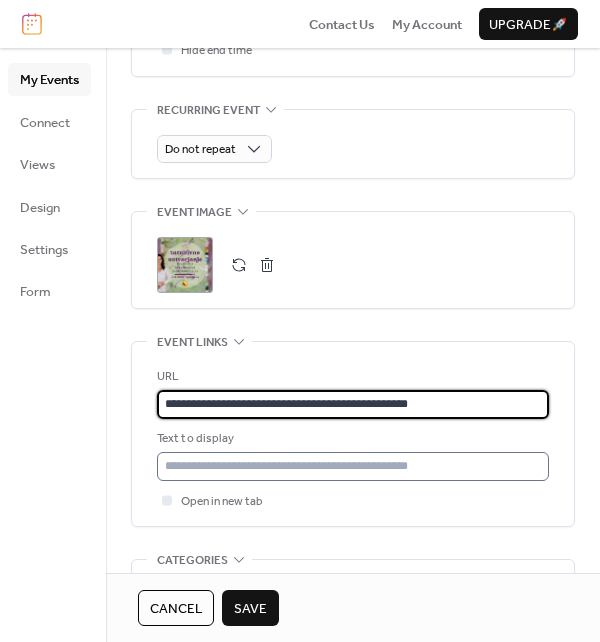 type on "**********" 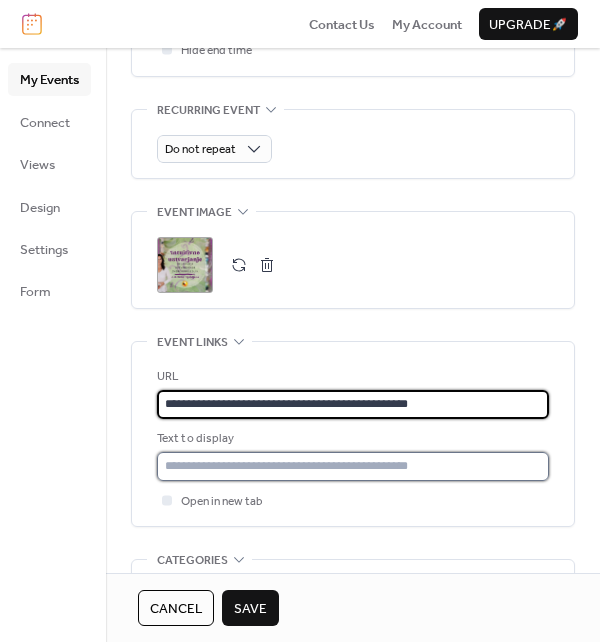 click at bounding box center (353, 466) 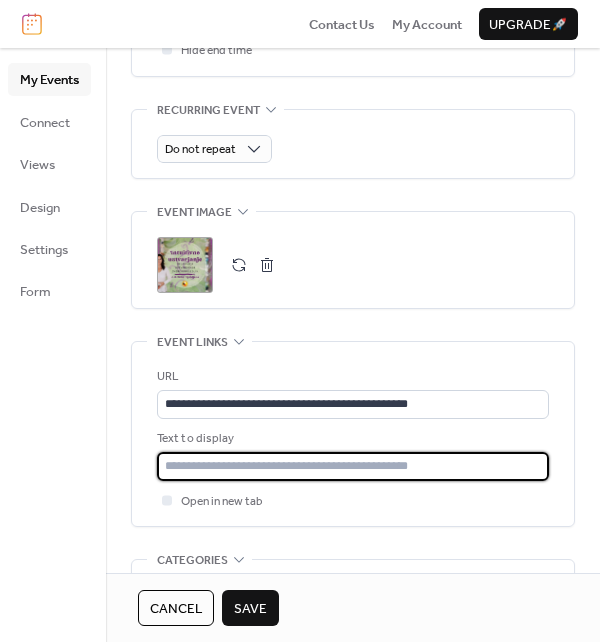 type on "**********" 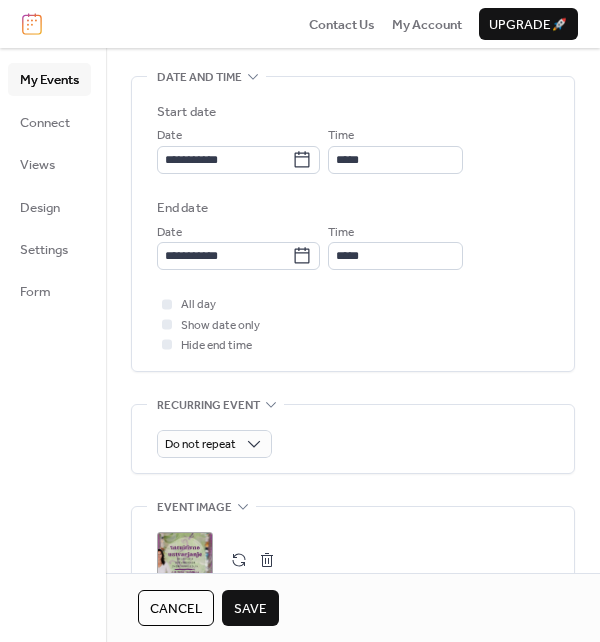 scroll, scrollTop: 867, scrollLeft: 0, axis: vertical 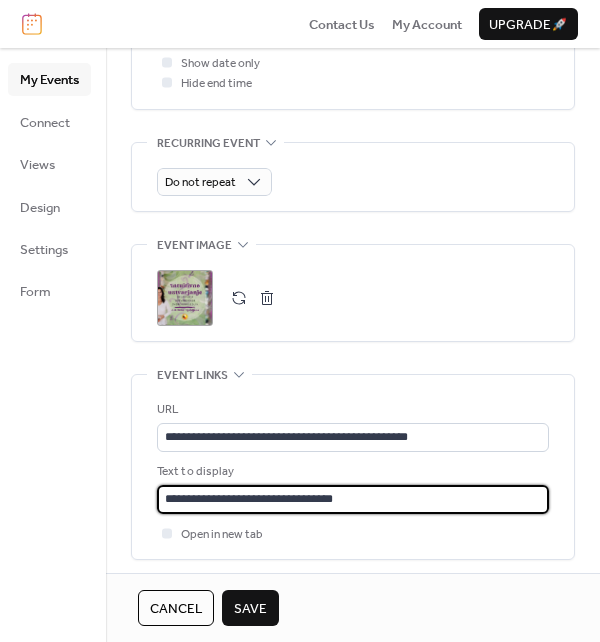 click on "Save" at bounding box center (250, 609) 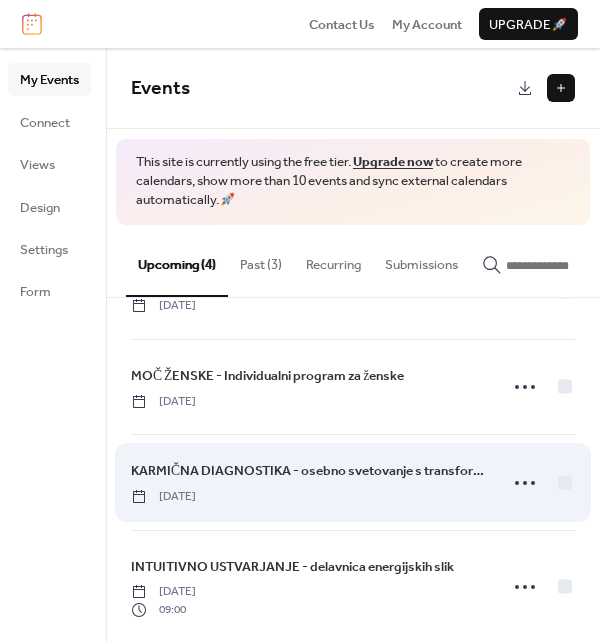 scroll, scrollTop: 0, scrollLeft: 0, axis: both 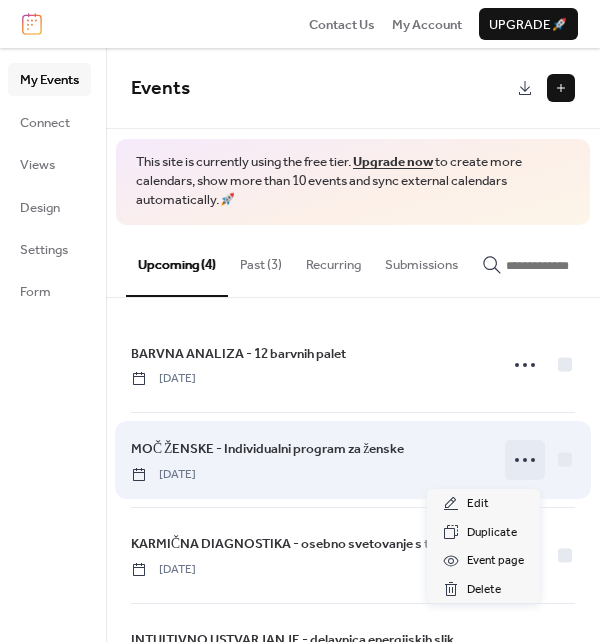 click 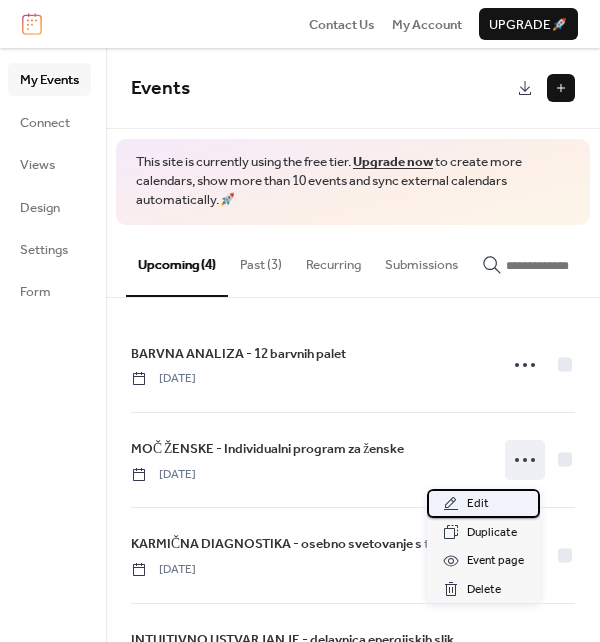 click on "Edit" at bounding box center [483, 503] 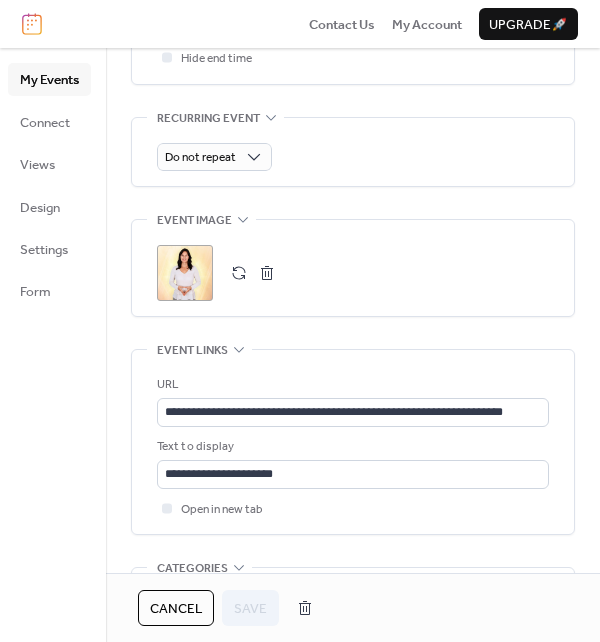scroll, scrollTop: 1000, scrollLeft: 0, axis: vertical 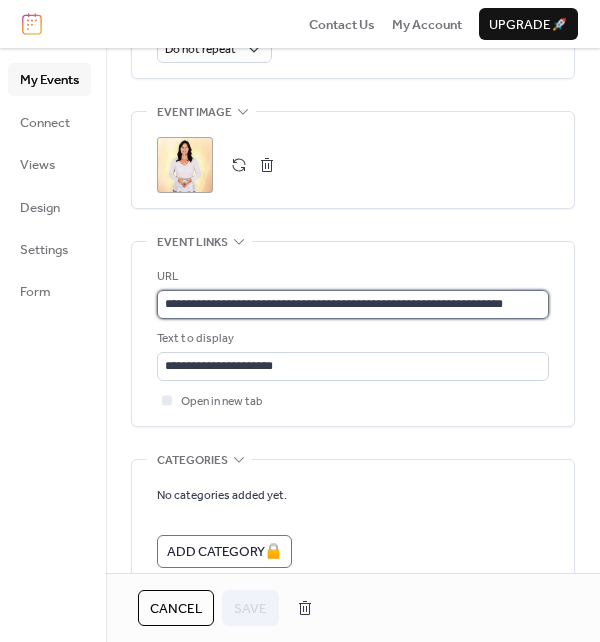 click on "**********" at bounding box center [353, 304] 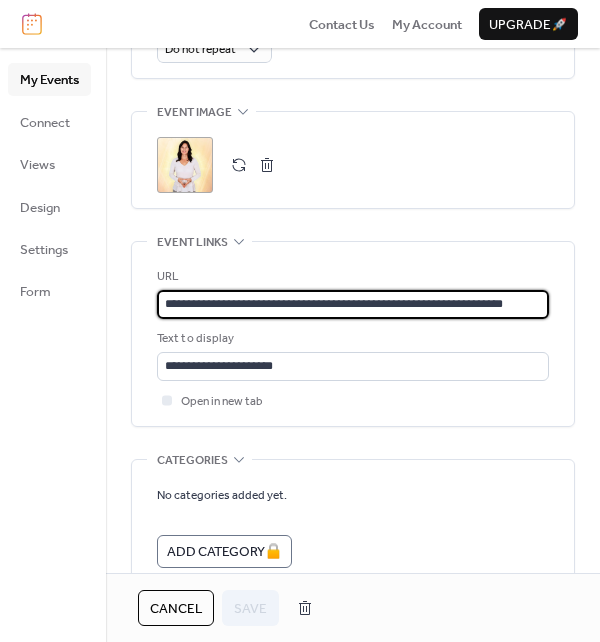 click on "**********" at bounding box center [353, 304] 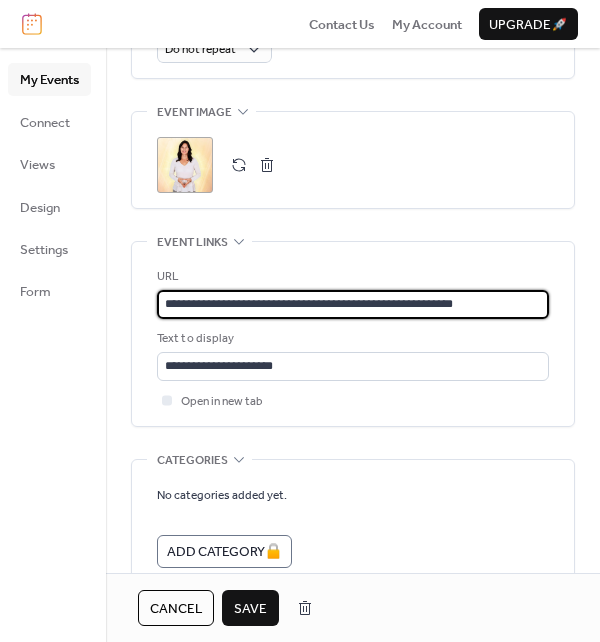 type on "**********" 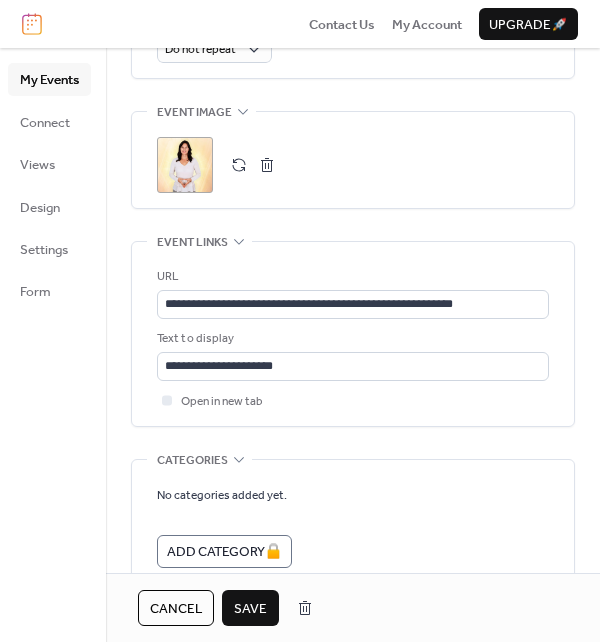 click on "Save" at bounding box center [250, 609] 